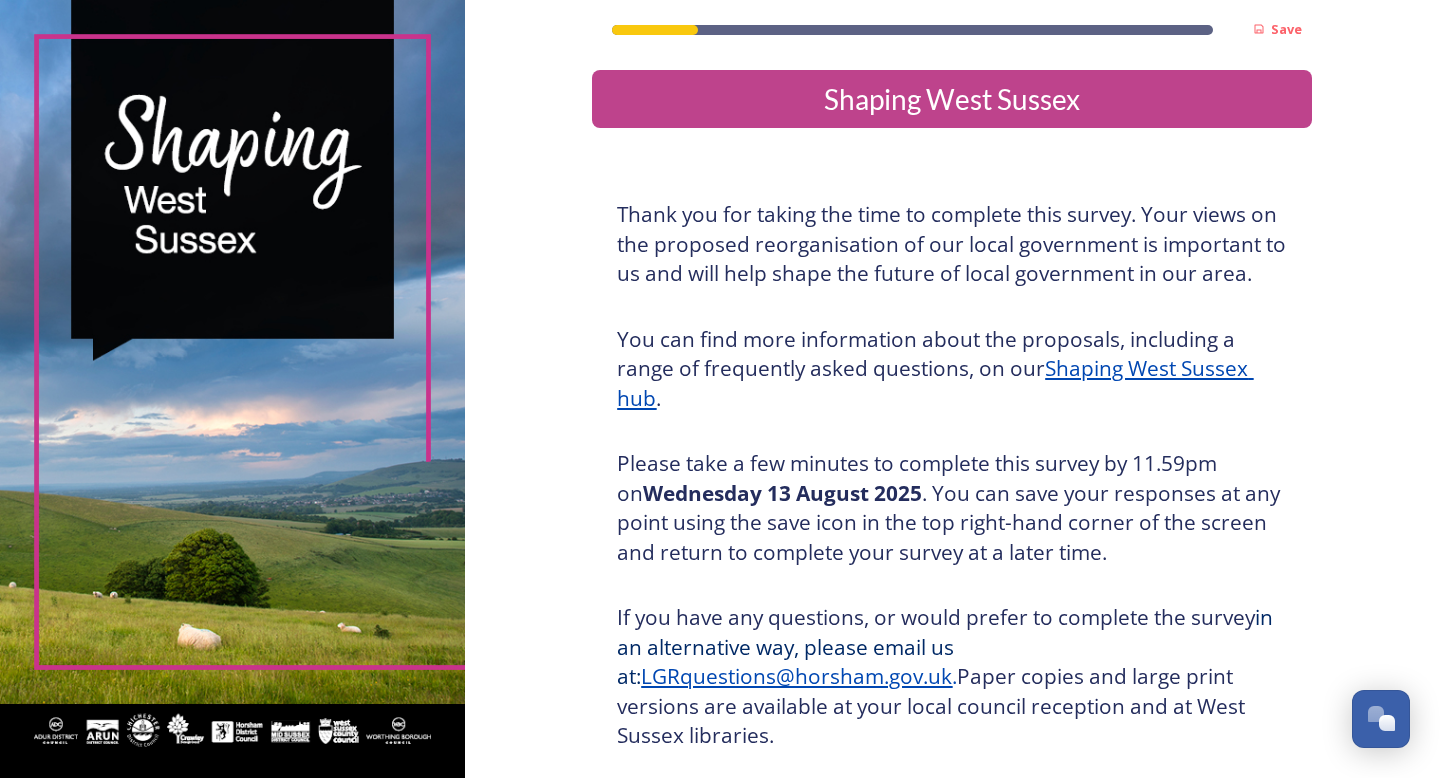 scroll, scrollTop: 0, scrollLeft: 0, axis: both 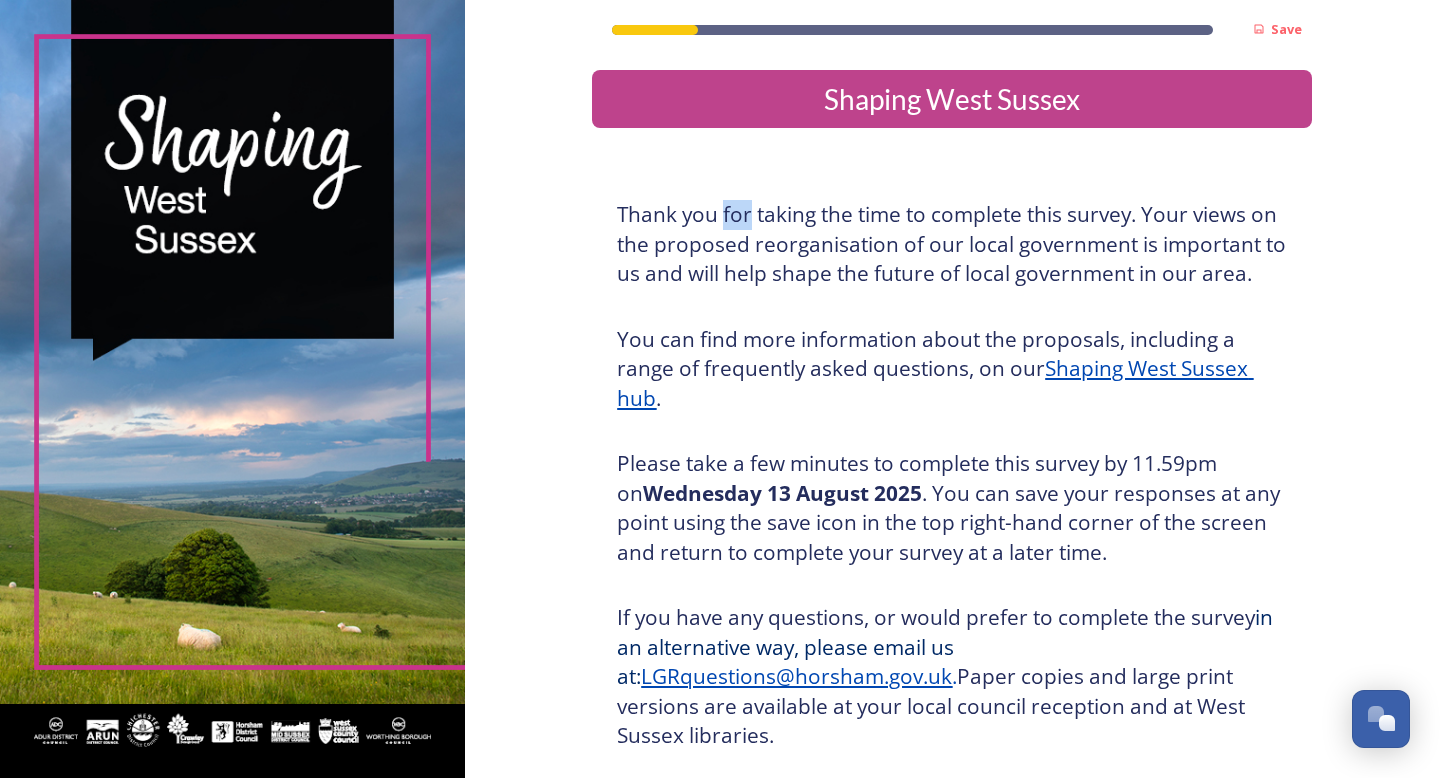 click on "Thank you for taking the time to complete this survey. Your views on the proposed reorganisation of our local government is important to us and will help shape the future of local government in our area." at bounding box center [952, 244] 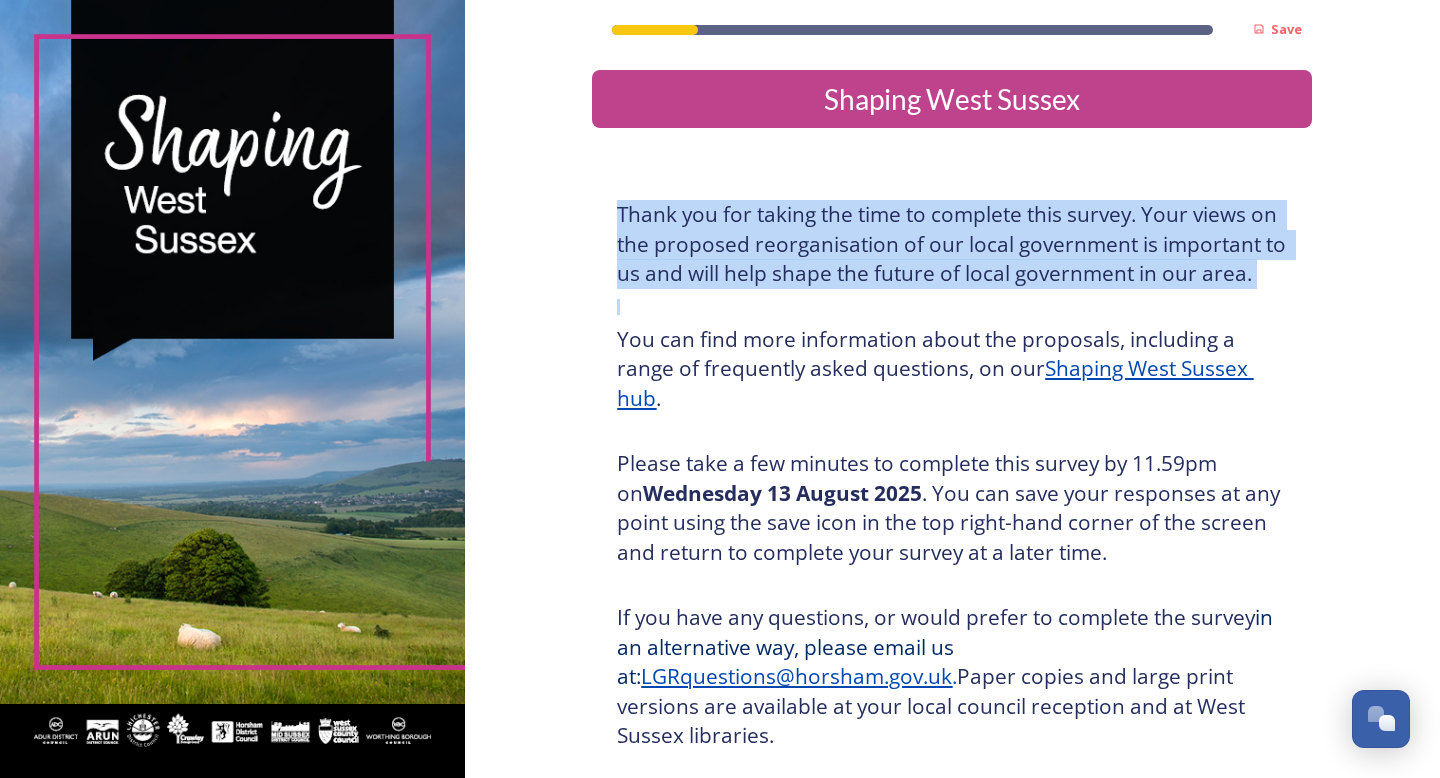 click on "You can find more information about the proposals, including a range of frequently asked questions, on our  Shaping [REGION] hub ." at bounding box center (952, 369) 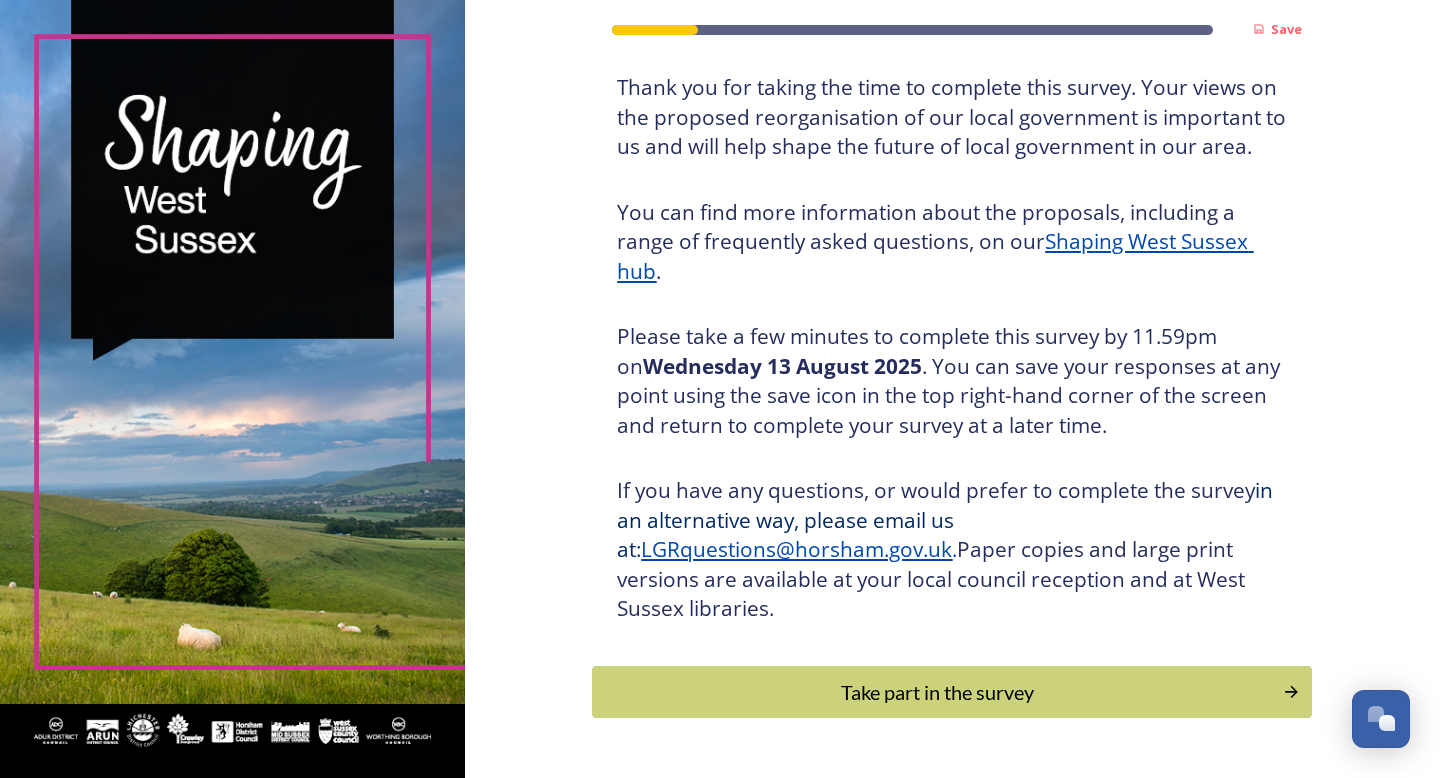 scroll, scrollTop: 128, scrollLeft: 0, axis: vertical 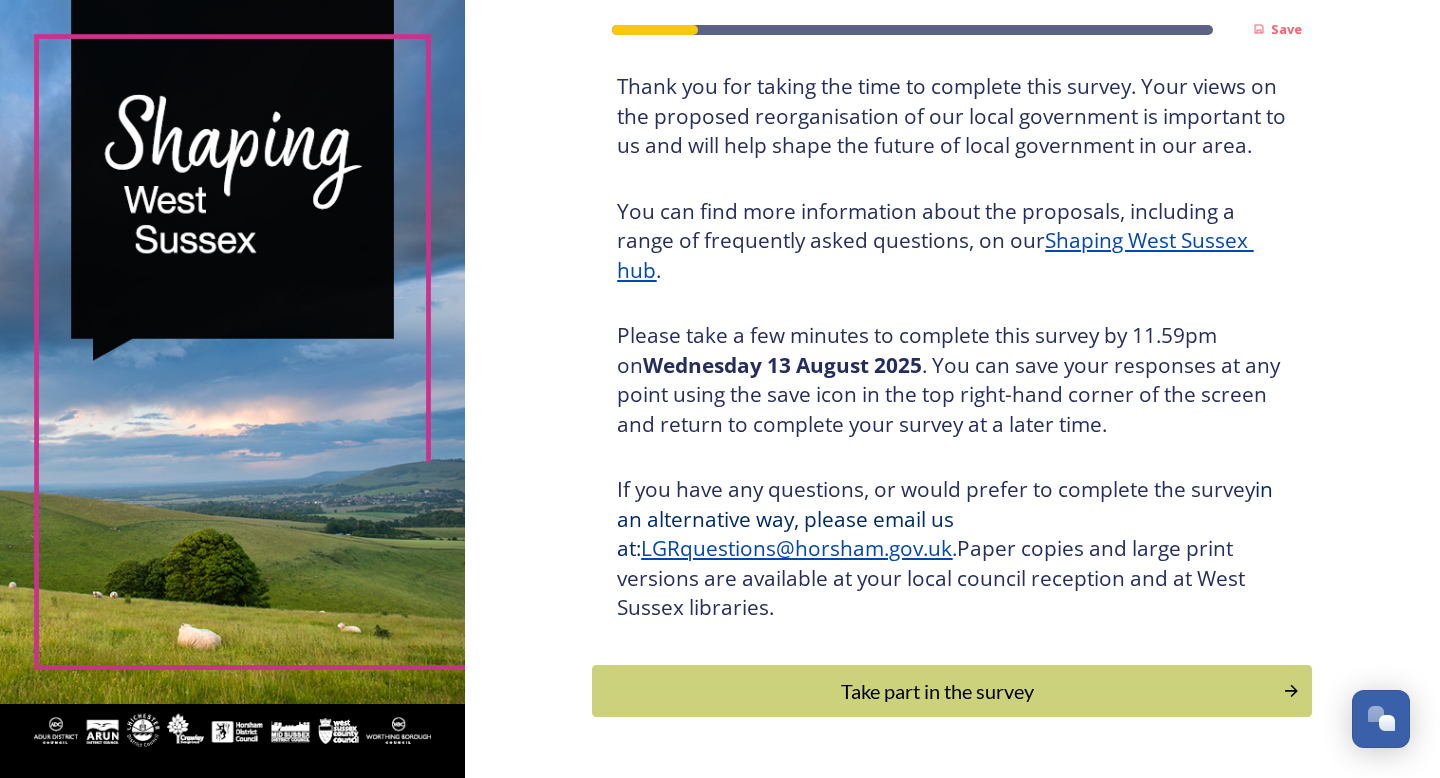 click on "Please take a few minutes to complete this survey by 11.59pm on  [DATE] . You can save your responses at any point using the save icon in the top right-hand corner of the screen and return to complete your survey at a later time." at bounding box center (952, 380) 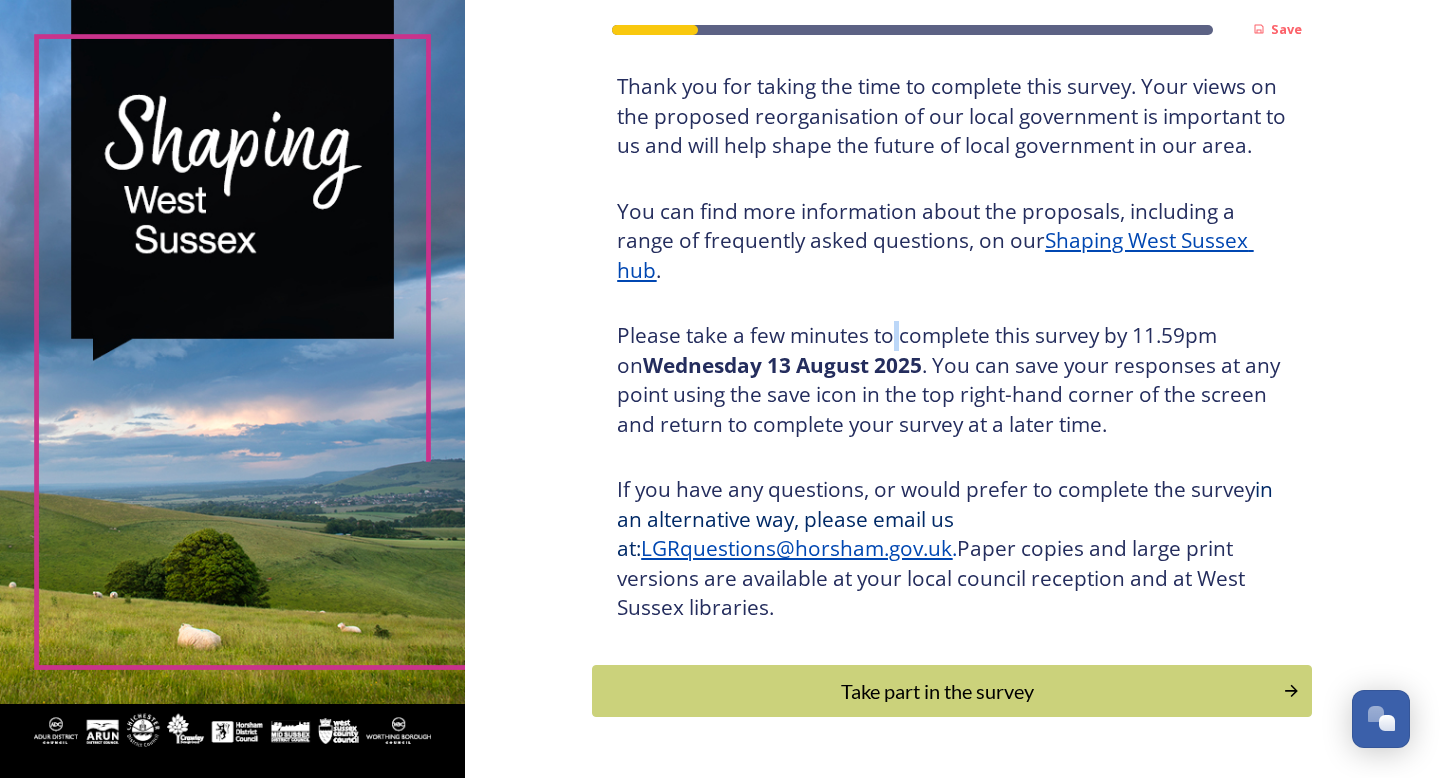 click on "Please take a few minutes to complete this survey by 11.59pm on  [DATE] . You can save your responses at any point using the save icon in the top right-hand corner of the screen and return to complete your survey at a later time." at bounding box center (952, 380) 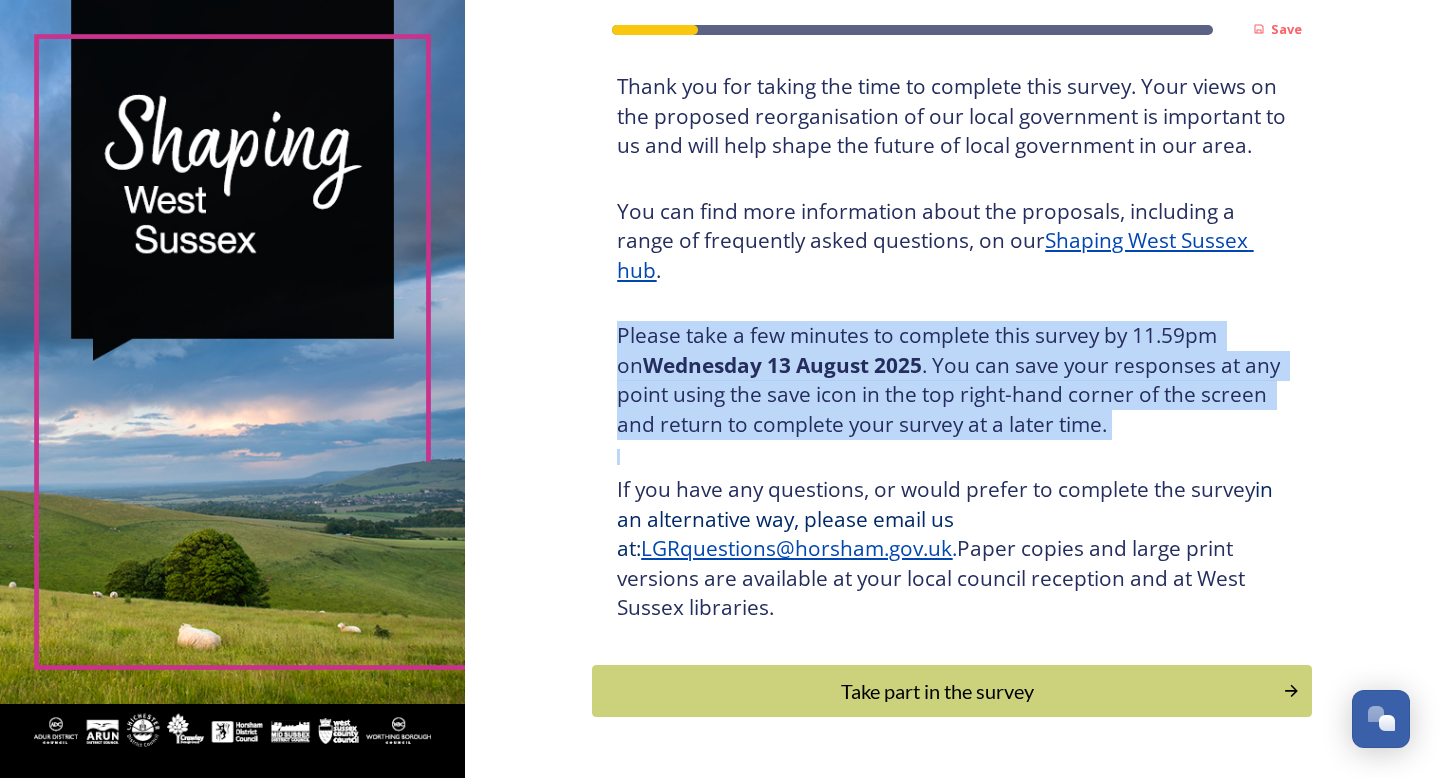 click on "Please take a few minutes to complete this survey by 11.59pm on  [DATE] . You can save your responses at any point using the save icon in the top right-hand corner of the screen and return to complete your survey at a later time." at bounding box center [952, 380] 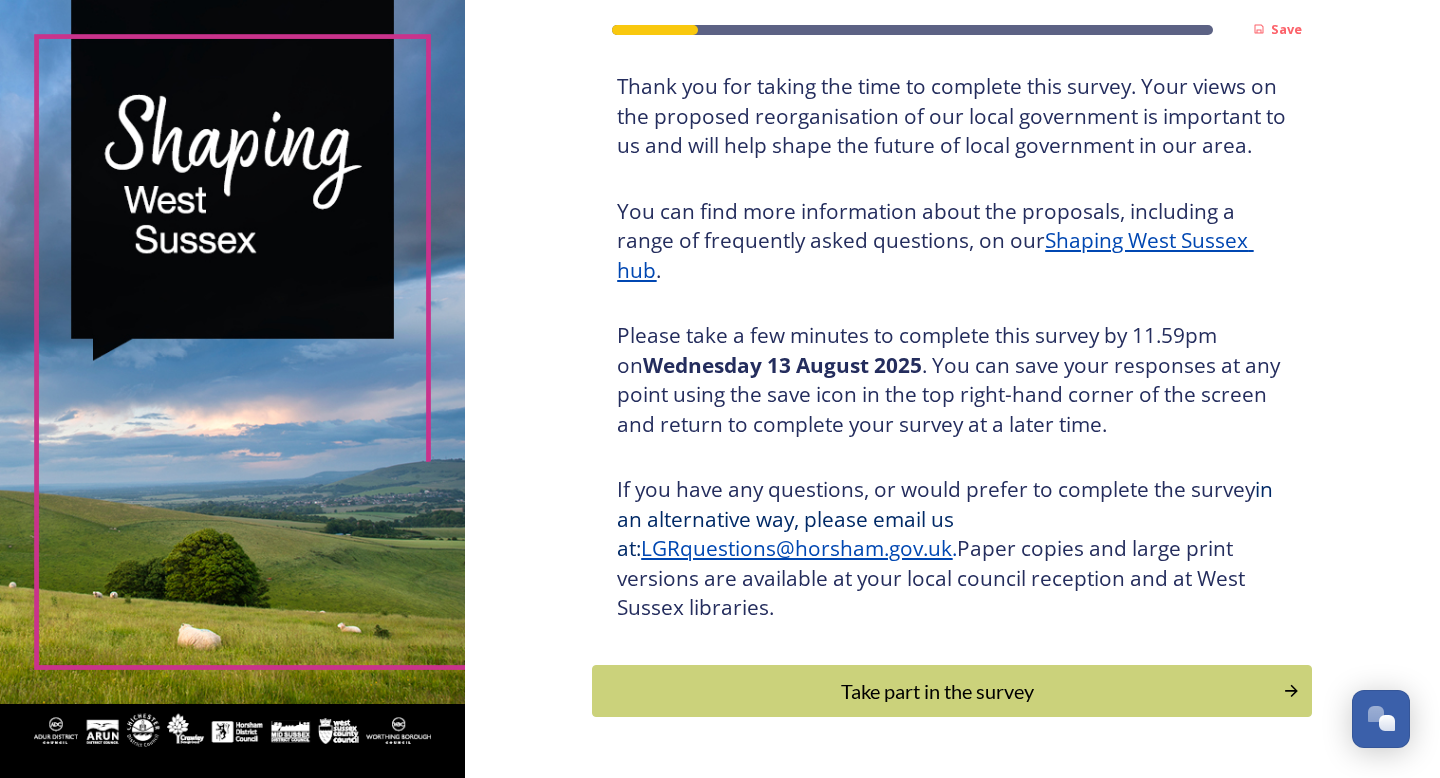 click on "Please take a few minutes to complete this survey by 11.59pm on  [DATE] . You can save your responses at any point using the save icon in the top right-hand corner of the screen and return to complete your survey at a later time." at bounding box center (952, 380) 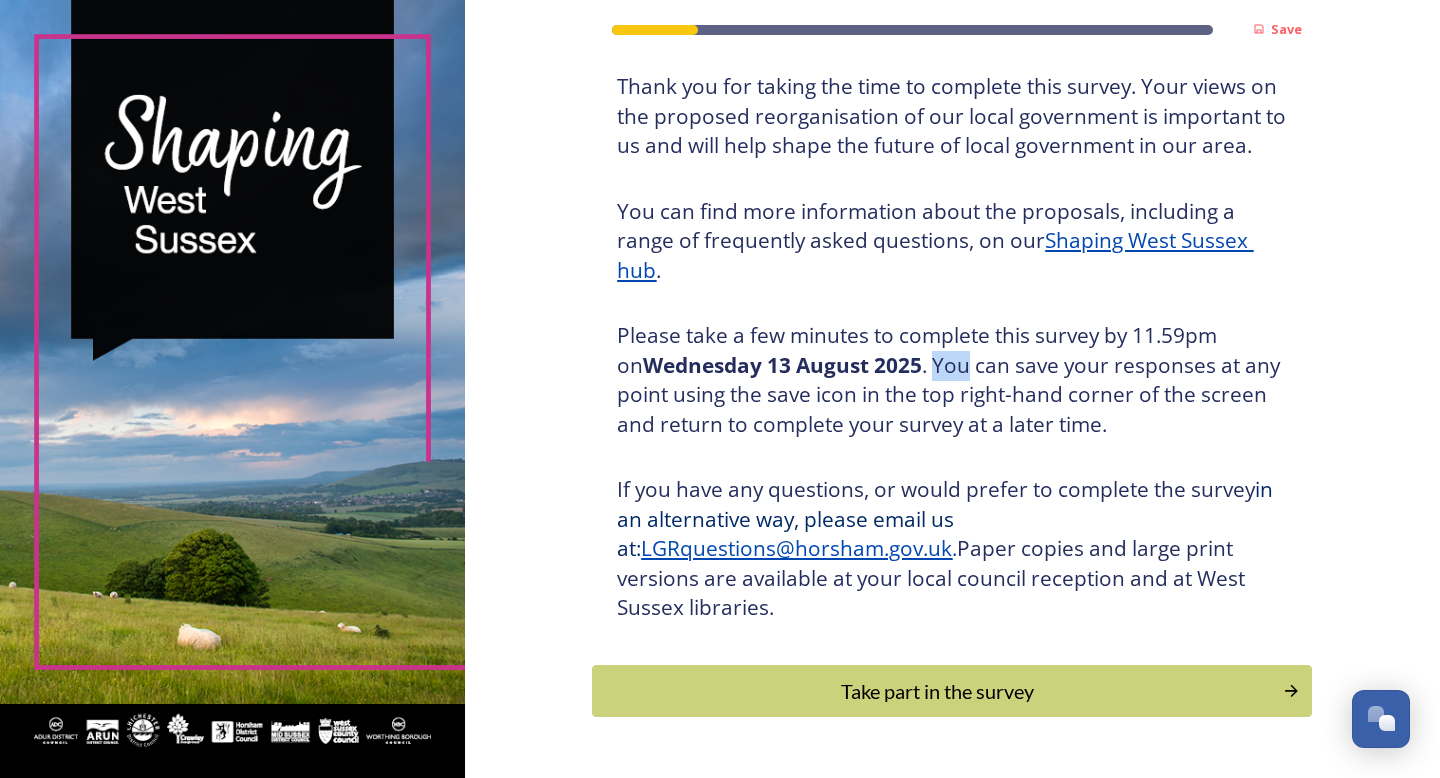 click on "Please take a few minutes to complete this survey by 11.59pm on  [DATE] . You can save your responses at any point using the save icon in the top right-hand corner of the screen and return to complete your survey at a later time." at bounding box center [952, 380] 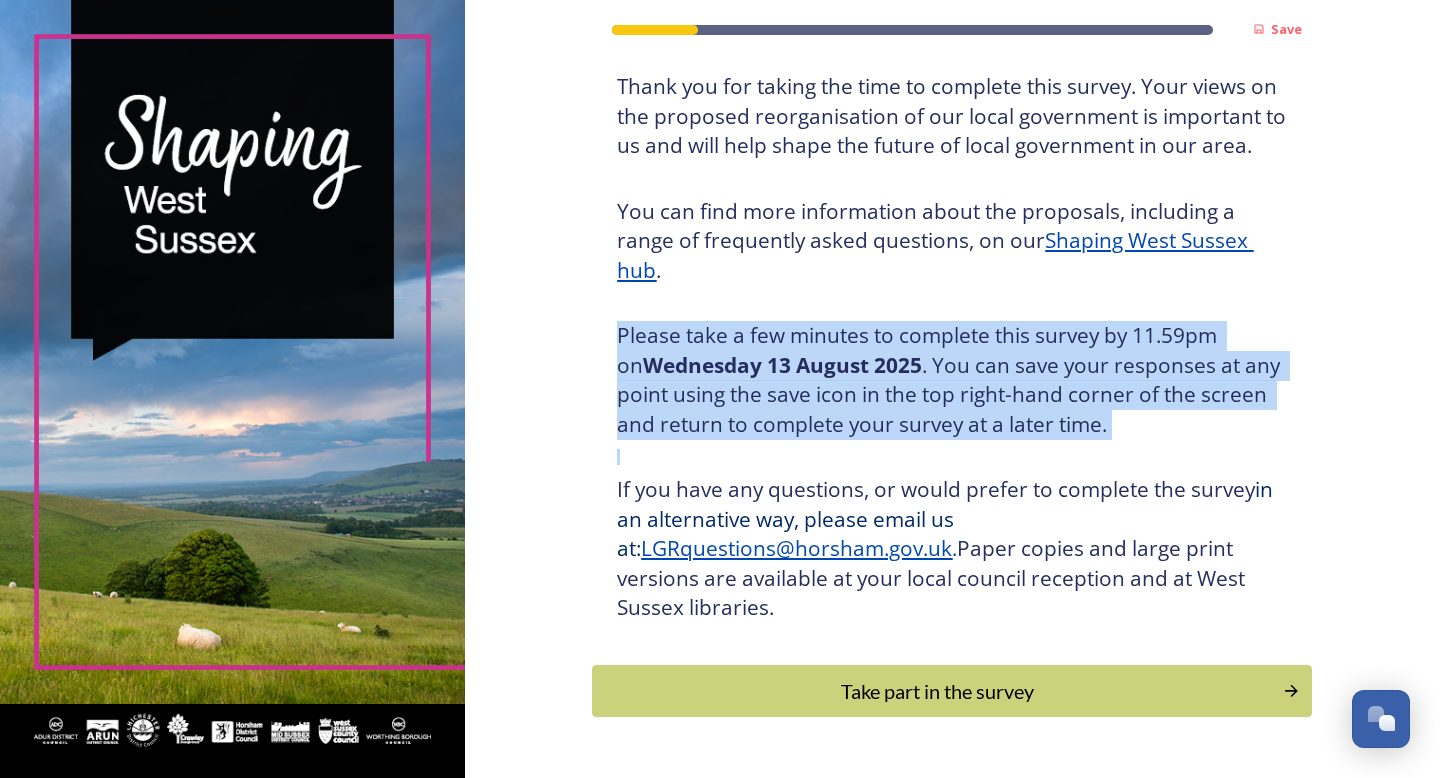 click on "Please take a few minutes to complete this survey by 11.59pm on  [DATE] . You can save your responses at any point using the save icon in the top right-hand corner of the screen and return to complete your survey at a later time." at bounding box center (952, 380) 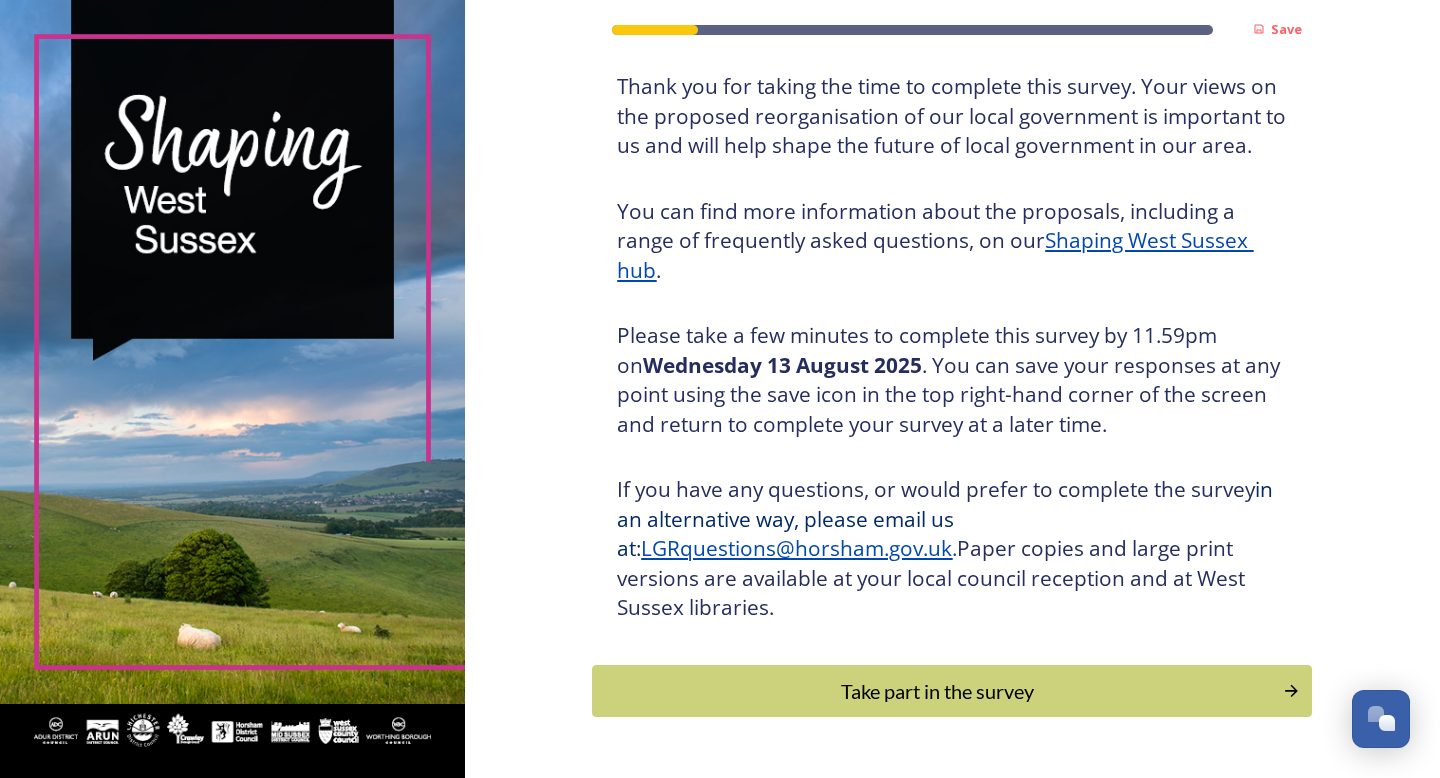 scroll, scrollTop: 181, scrollLeft: 0, axis: vertical 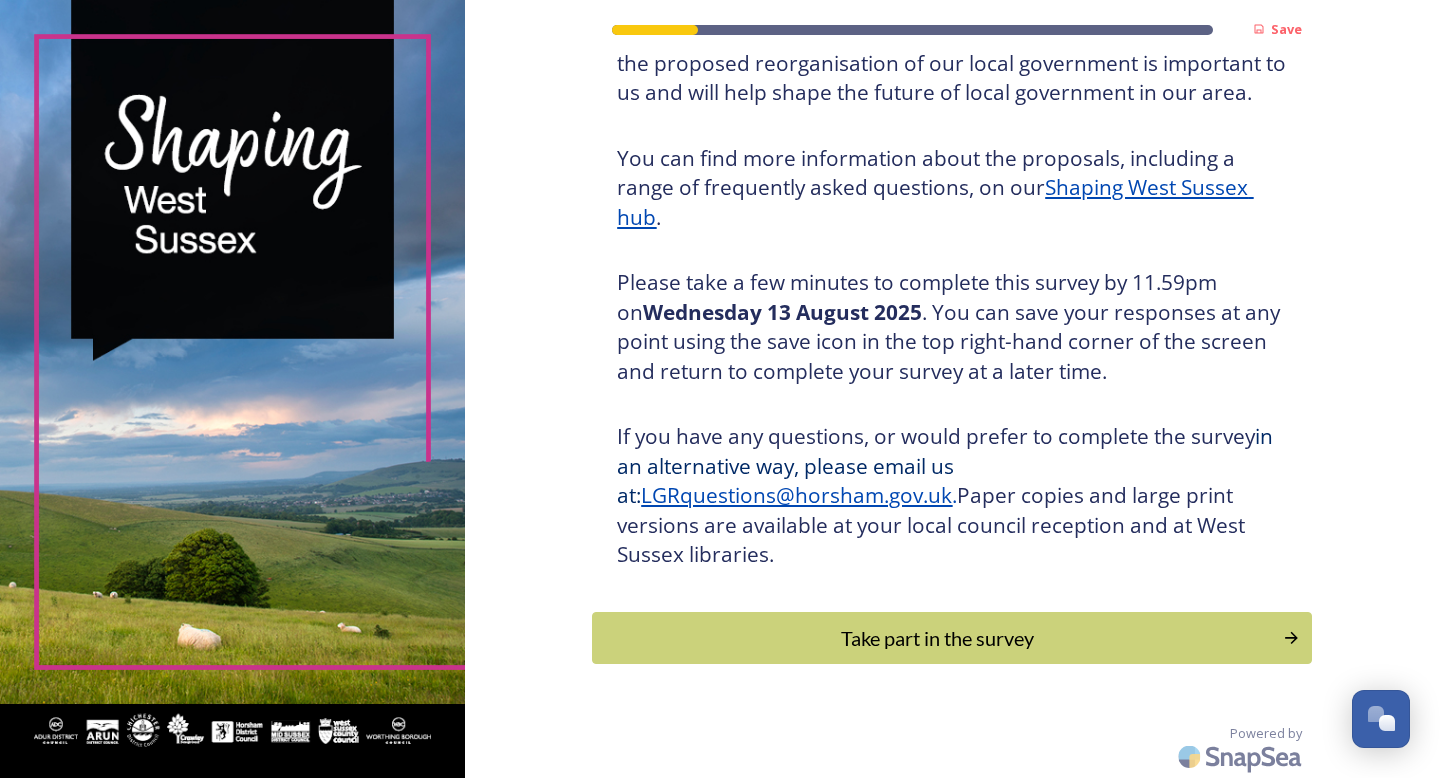 click at bounding box center [952, 404] 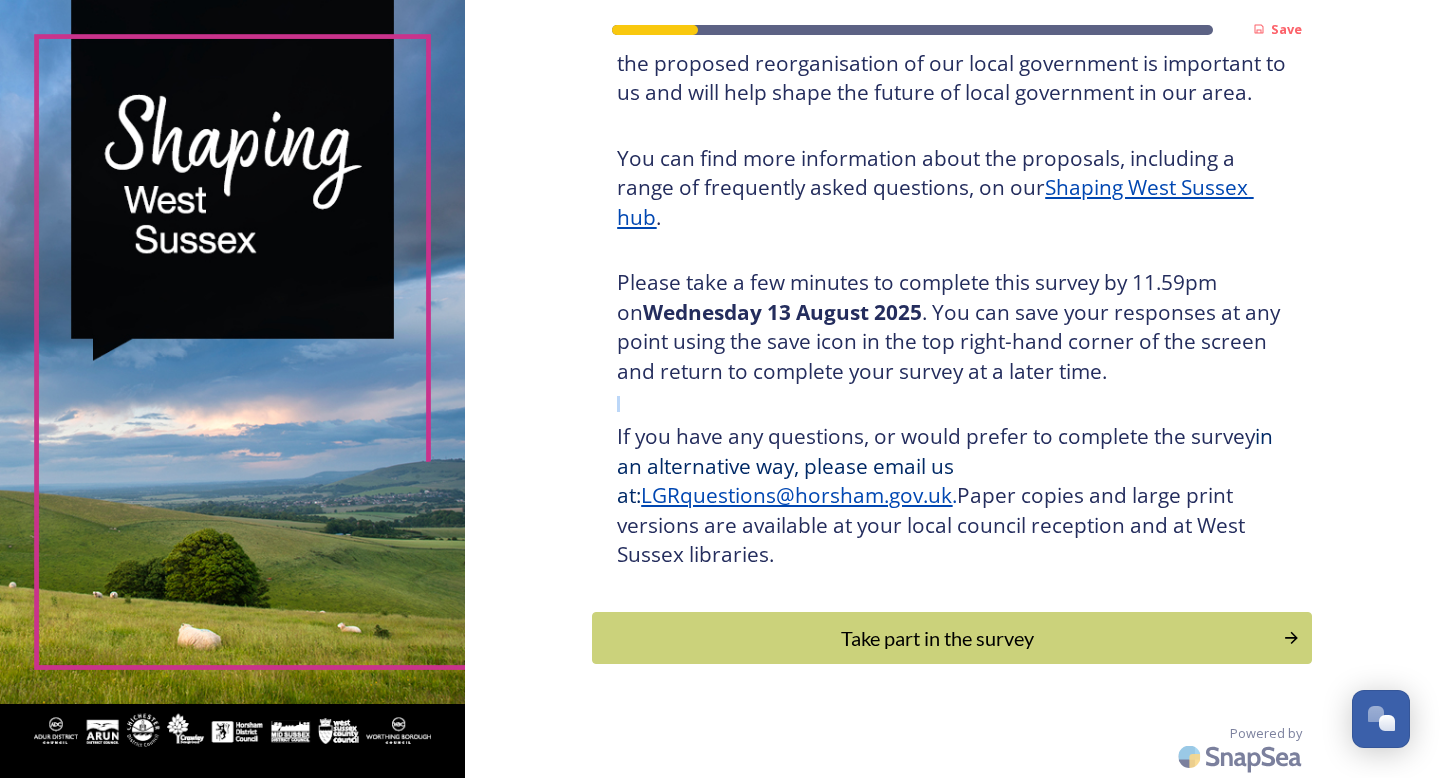 click at bounding box center [952, 404] 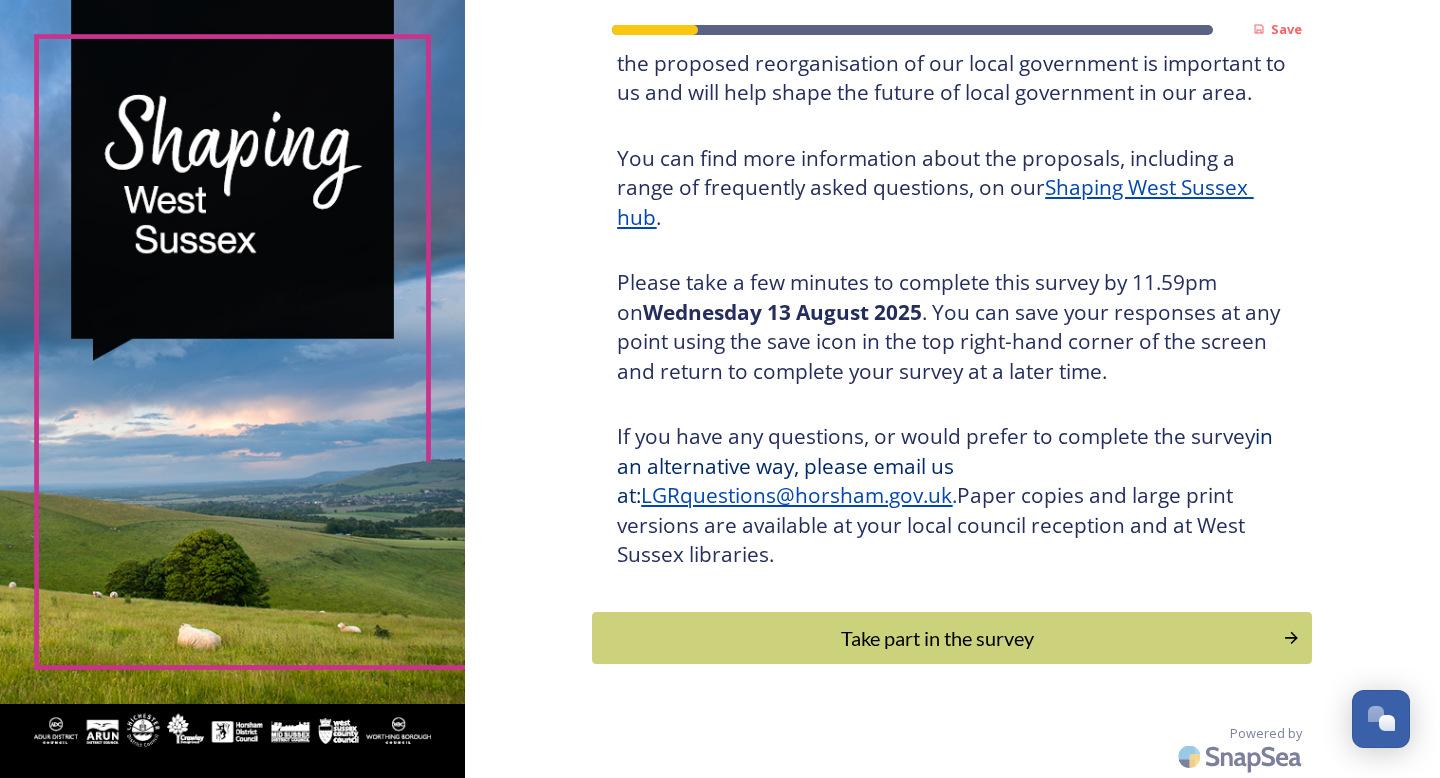 click on "If you have any questions, or would prefer to complete the survey  in an alternative way, please email us at:  [EMAIL] .  Paper copies and large print versions are available at your local council reception and at [REGION] libraries." at bounding box center (952, 496) 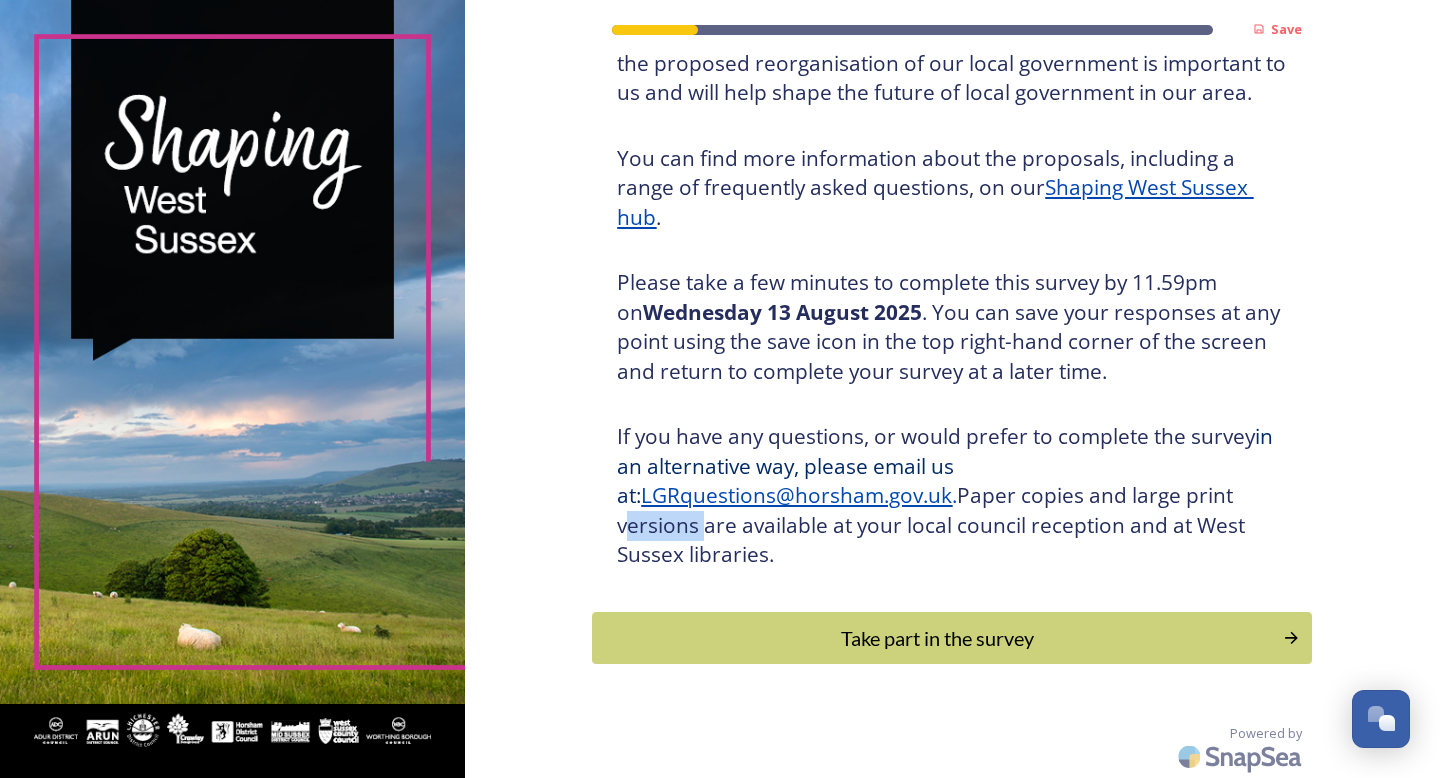 click on "If you have any questions, or would prefer to complete the survey  in an alternative way, please email us at:  [EMAIL] .  Paper copies and large print versions are available at your local council reception and at [REGION] libraries." at bounding box center [952, 496] 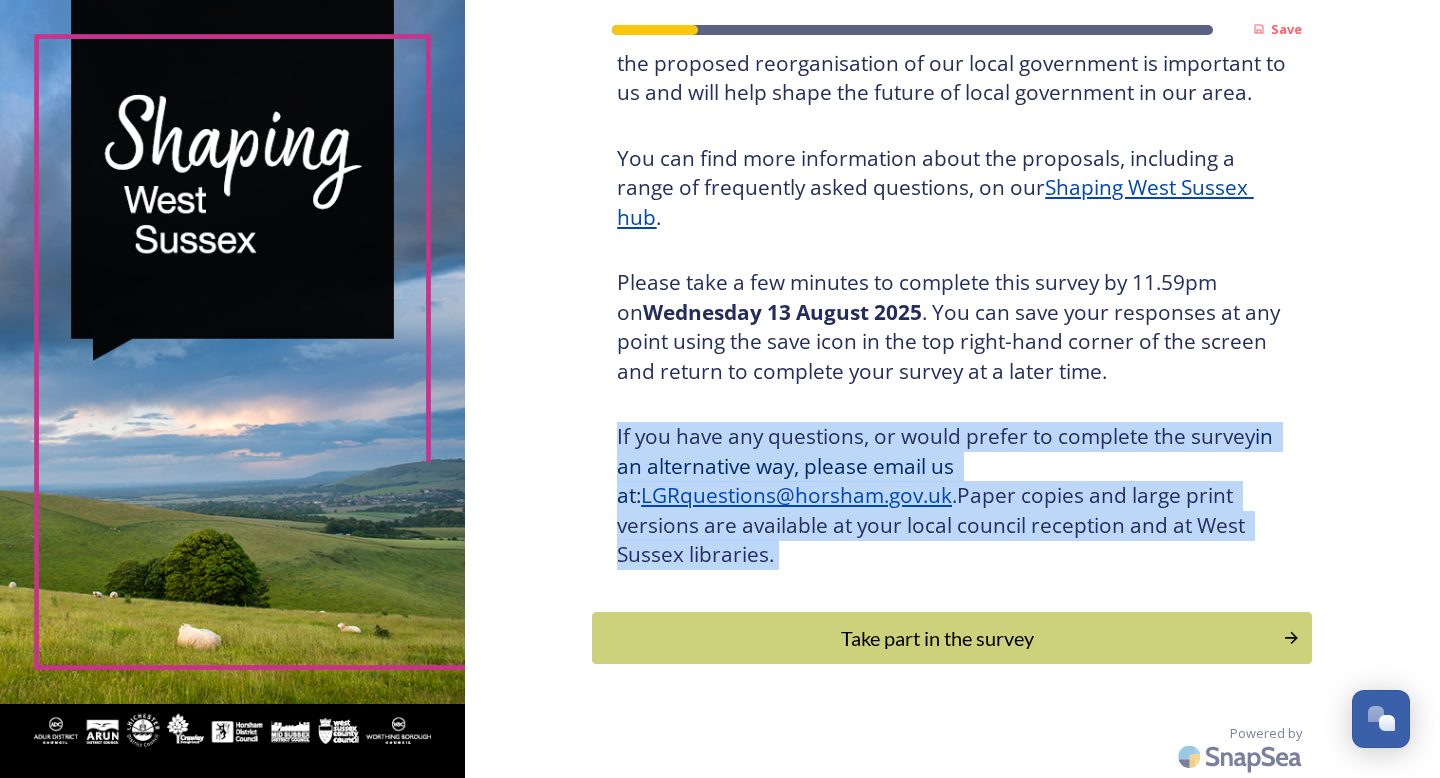 click on "If you have any questions, or would prefer to complete the survey  in an alternative way, please email us at:  [EMAIL] .  Paper copies and large print versions are available at your local council reception and at [REGION] libraries." at bounding box center [952, 496] 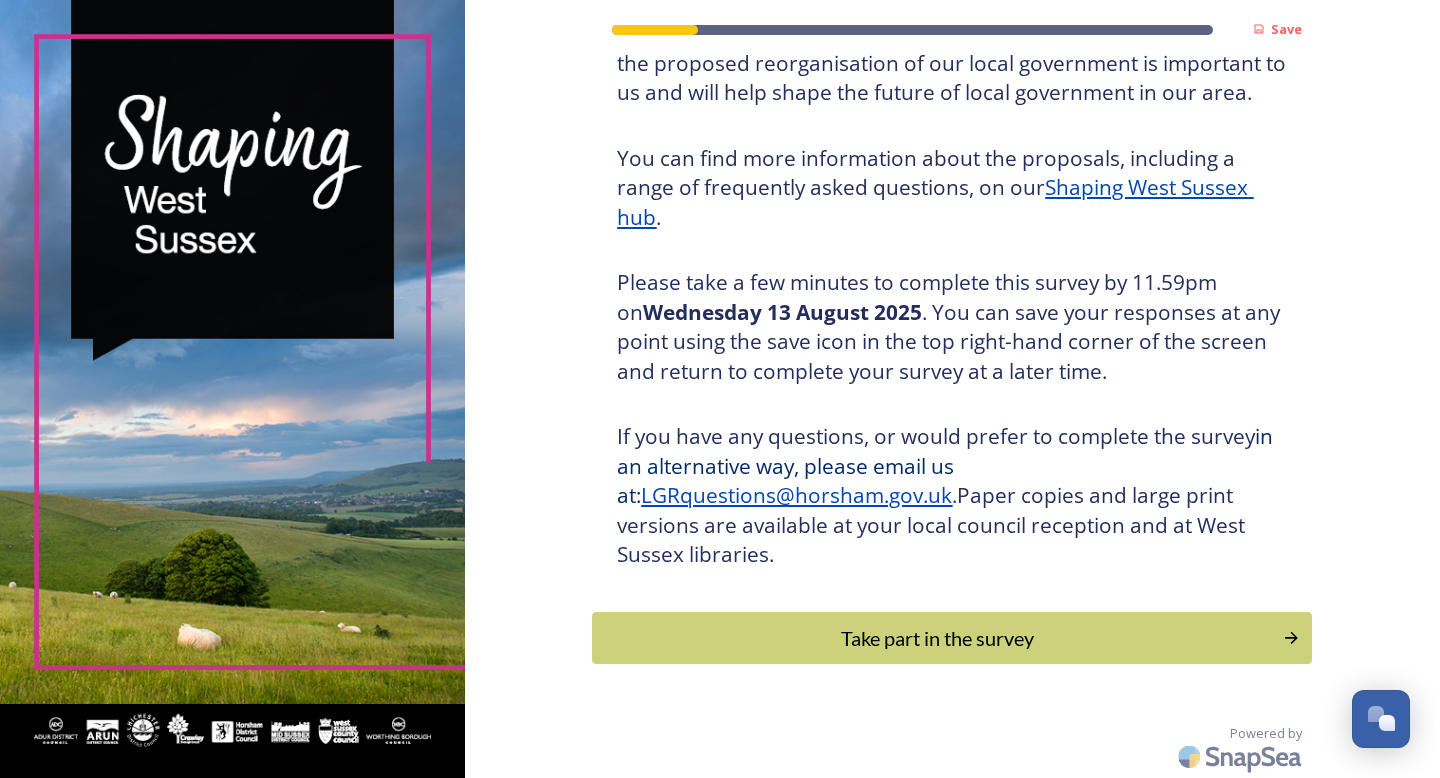 click on "If you have any questions, or would prefer to complete the survey  in an alternative way, please email us at:  [EMAIL] .  Paper copies and large print versions are available at your local council reception and at [REGION] libraries." at bounding box center (952, 496) 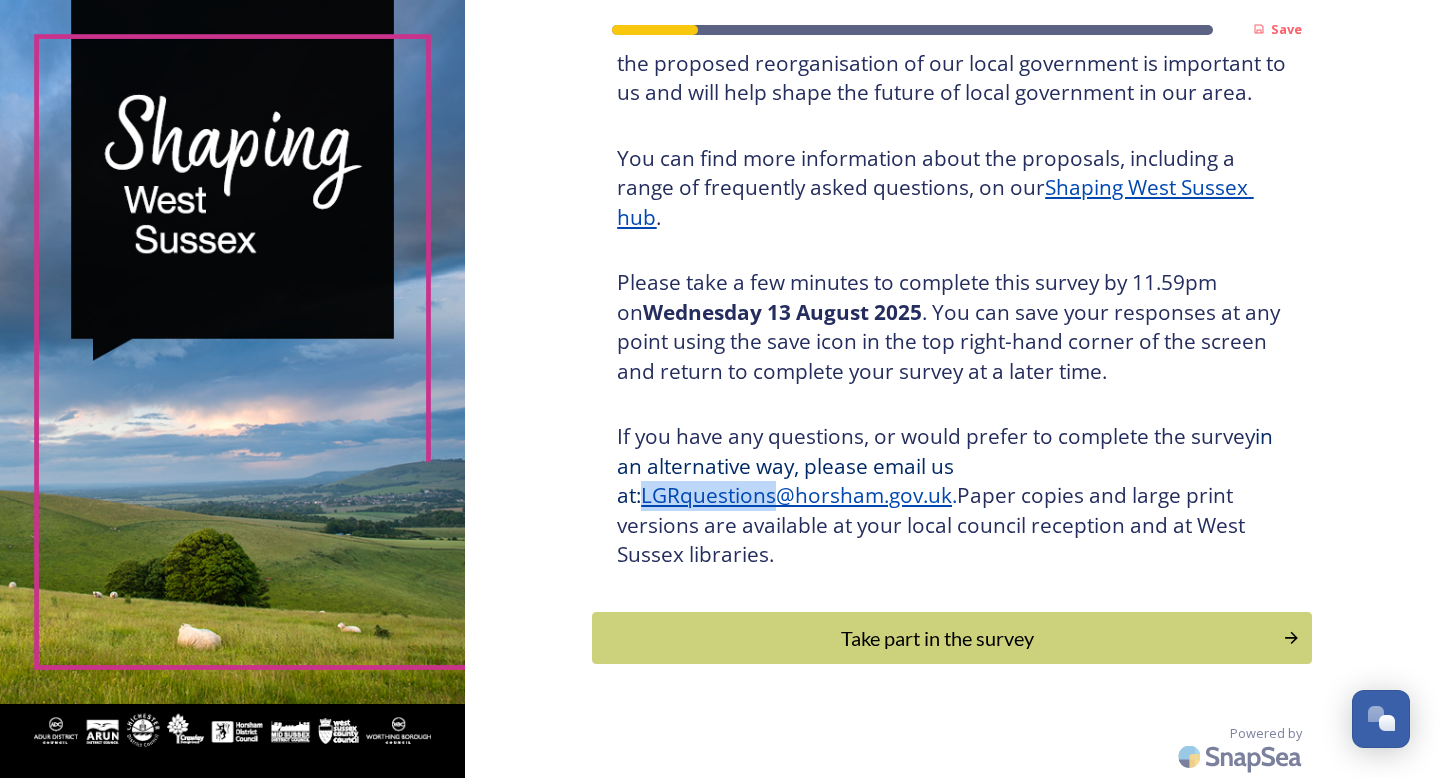 click on "If you have any questions, or would prefer to complete the survey  in an alternative way, please email us at:  [EMAIL] .  Paper copies and large print versions are available at your local council reception and at [REGION] libraries." at bounding box center [952, 496] 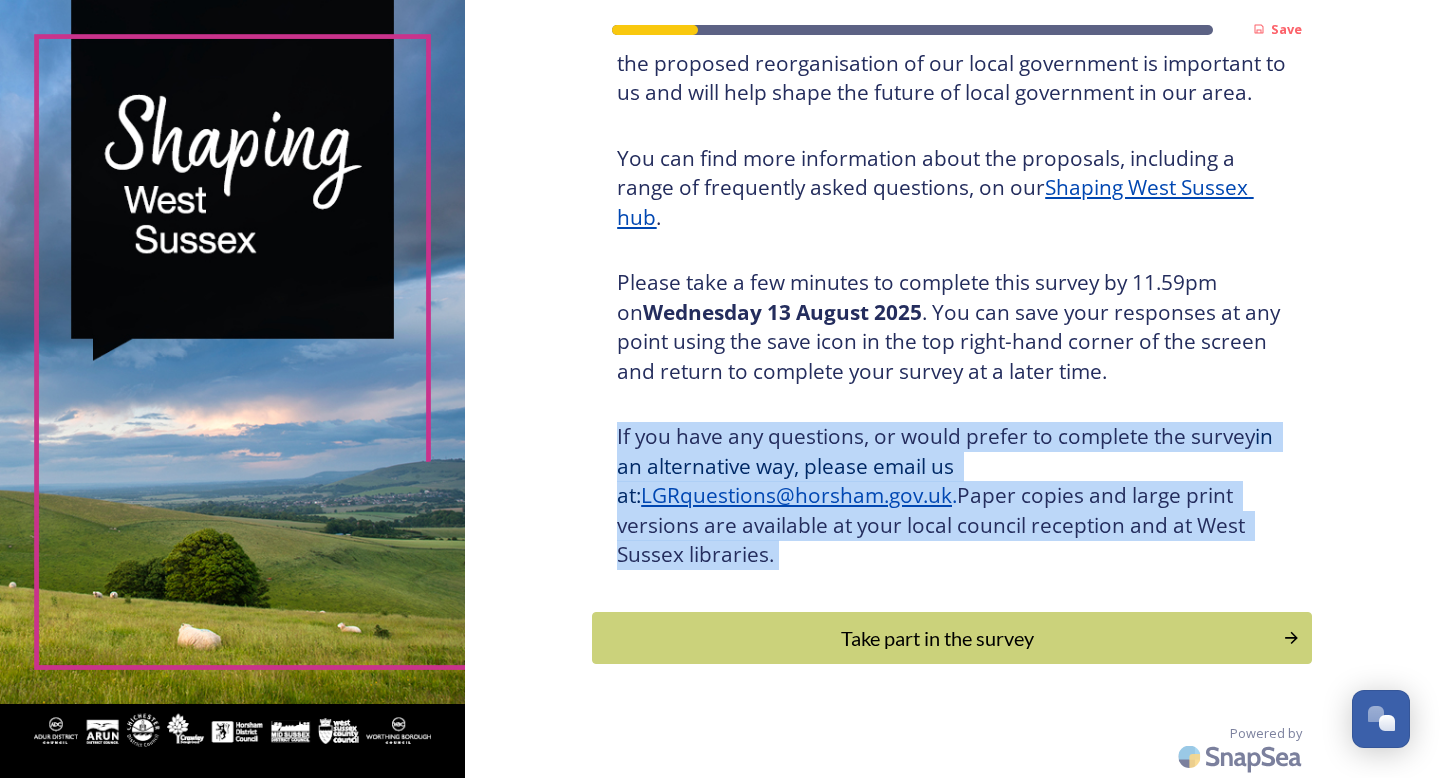 click on "If you have any questions, or would prefer to complete the survey  in an alternative way, please email us at:  [EMAIL] .  Paper copies and large print versions are available at your local council reception and at [REGION] libraries." at bounding box center (952, 496) 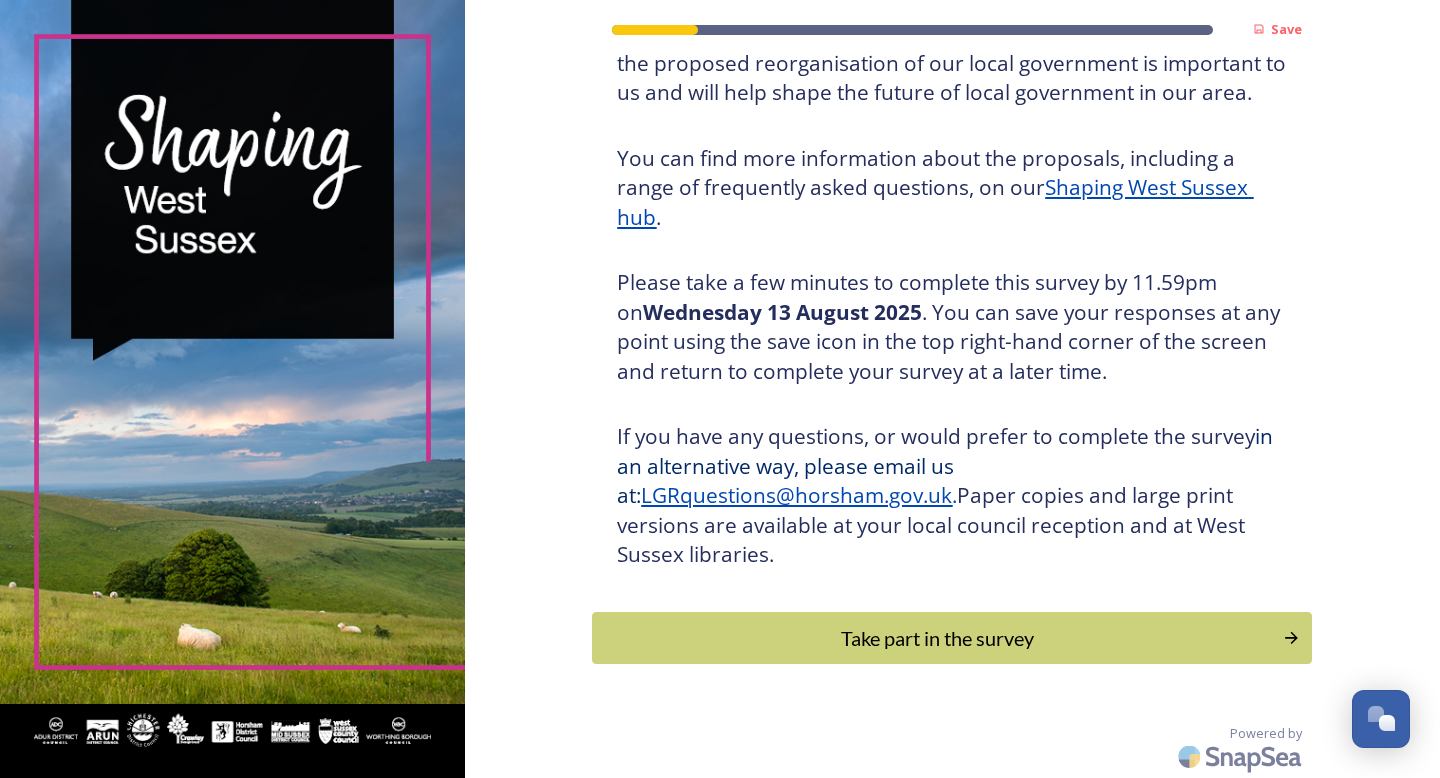 click on "If you have any questions, or would prefer to complete the survey  in an alternative way, please email us at:  [EMAIL] .  Paper copies and large print versions are available at your local council reception and at [REGION] libraries." at bounding box center (952, 496) 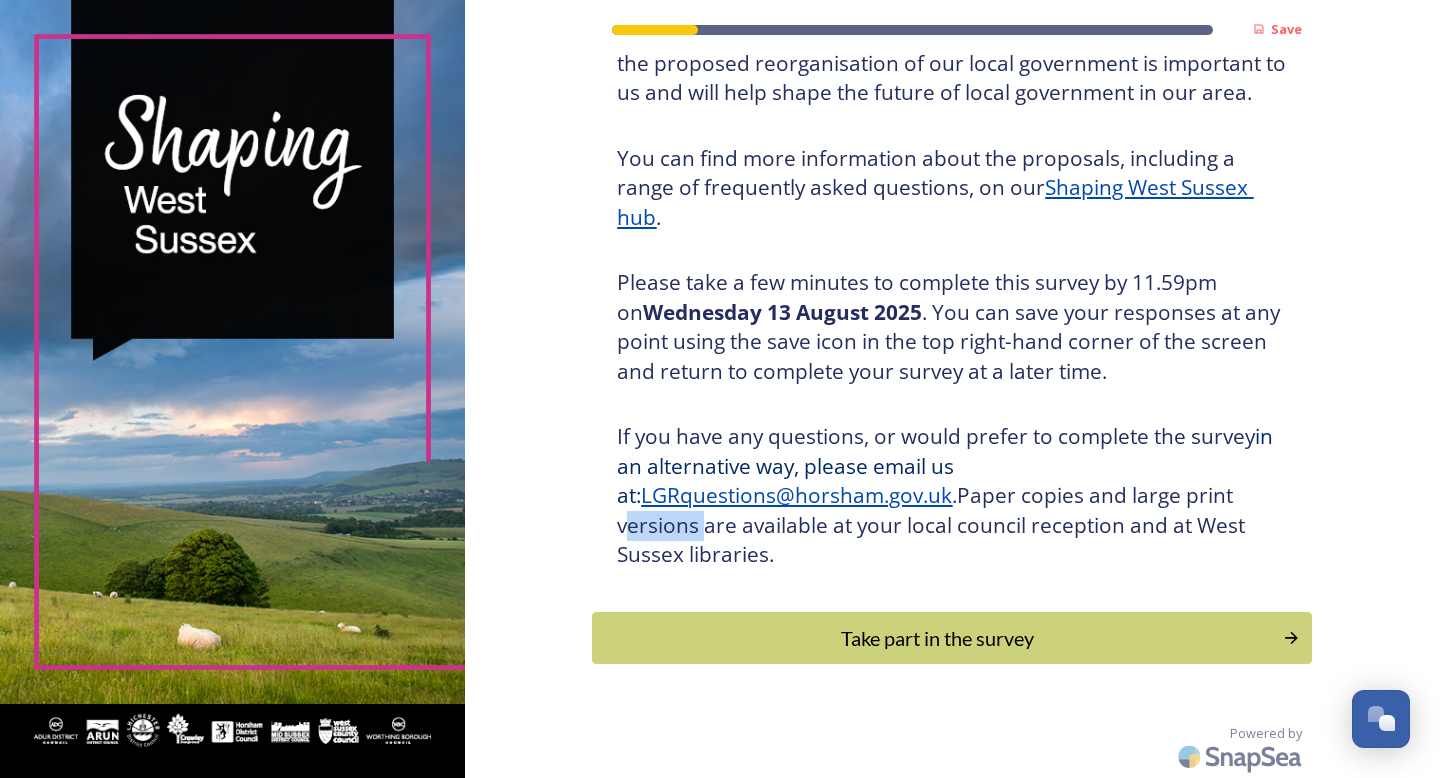 click on "If you have any questions, or would prefer to complete the survey  in an alternative way, please email us at:  [EMAIL] .  Paper copies and large print versions are available at your local council reception and at [REGION] libraries." at bounding box center [952, 496] 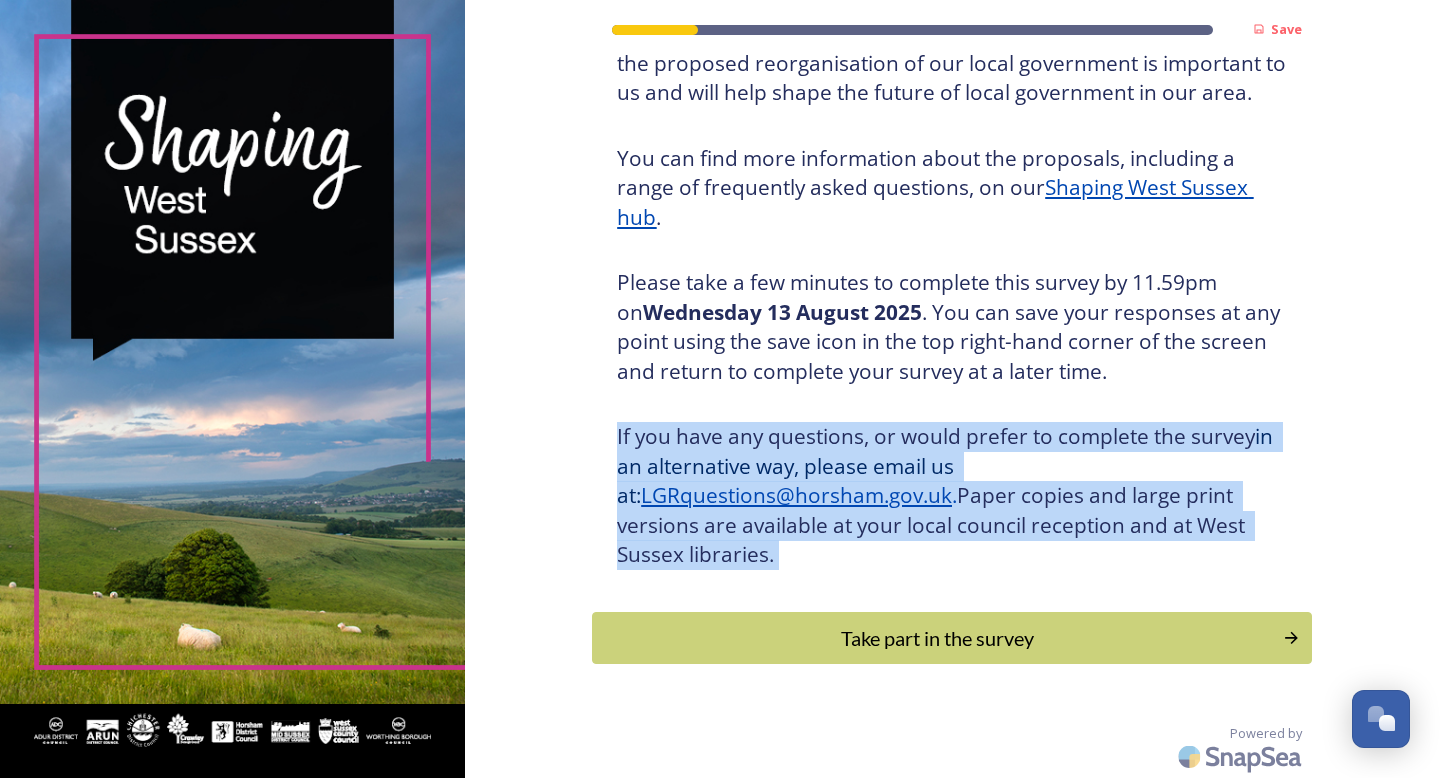 click on "Save Shaping [REGION] Thank you for taking the time to complete this survey. Your views on the proposed reorganisation of our local government is important to us and will help shape the future of local government in our area.  You can find more information about the proposals, including a range of frequently asked questions, on our  Shaping [REGION] hub . Please take a few minutes to complete this survey by 11.59pm on  [DATE] . You can save your responses at any point using the save icon in the top right-hand corner of the screen and return to complete your survey at a later time.  If you have any questions, or would prefer to complete the survey  in an alternative way, please email us at:  [EMAIL] .  Paper copies and large print versions are available at your local council reception and at [REGION] libraries. Take part in the survey   Powered by" at bounding box center (952, 299) 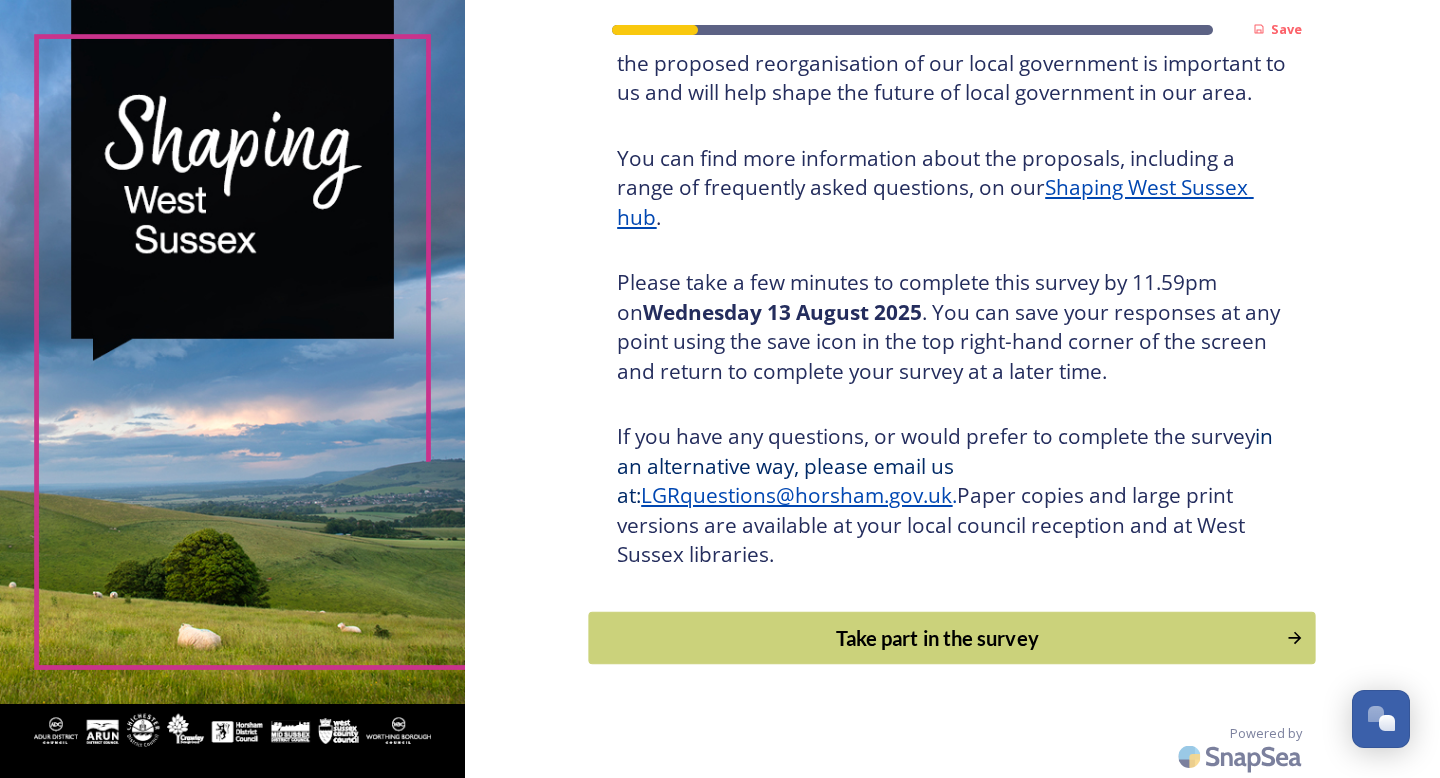 click on "Take part in the survey" at bounding box center [952, 637] 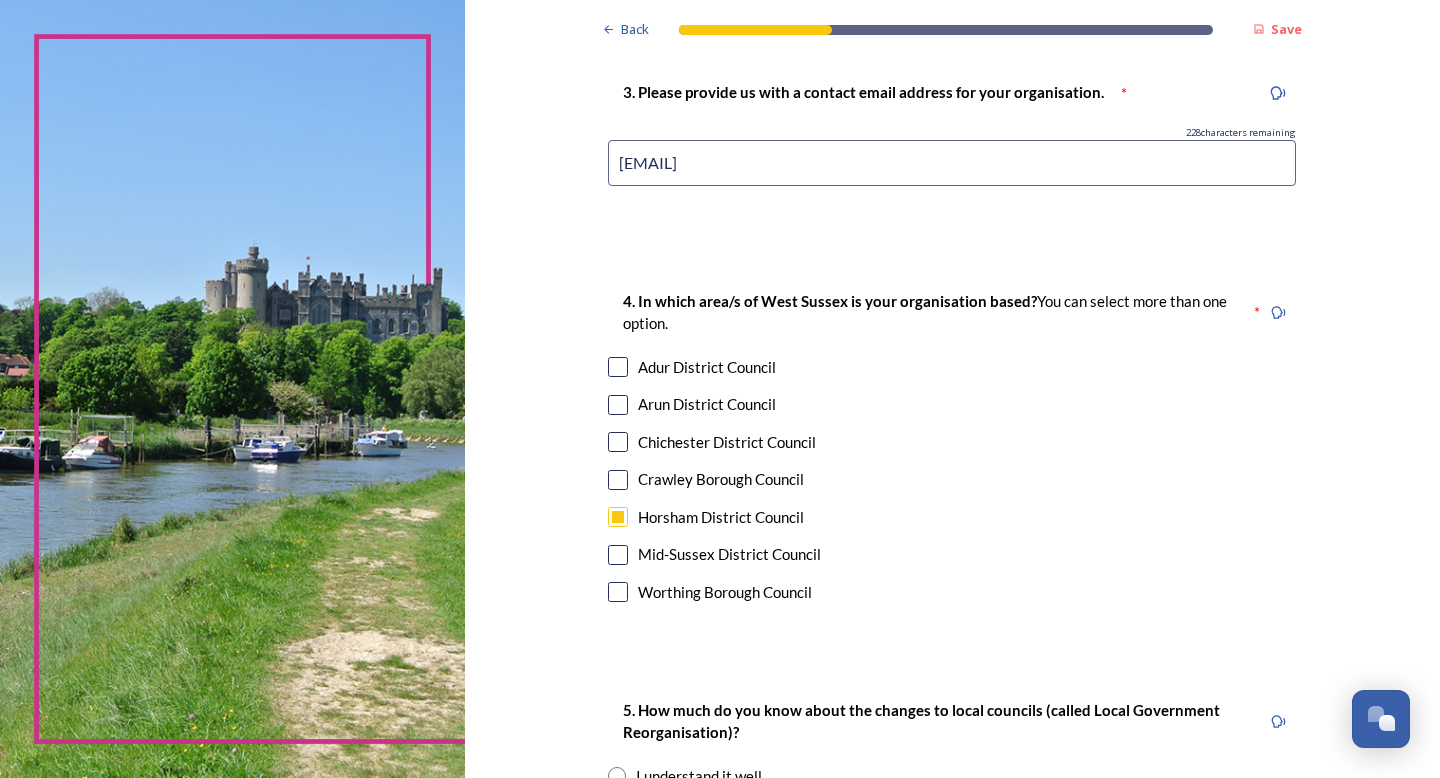 scroll, scrollTop: 1073, scrollLeft: 0, axis: vertical 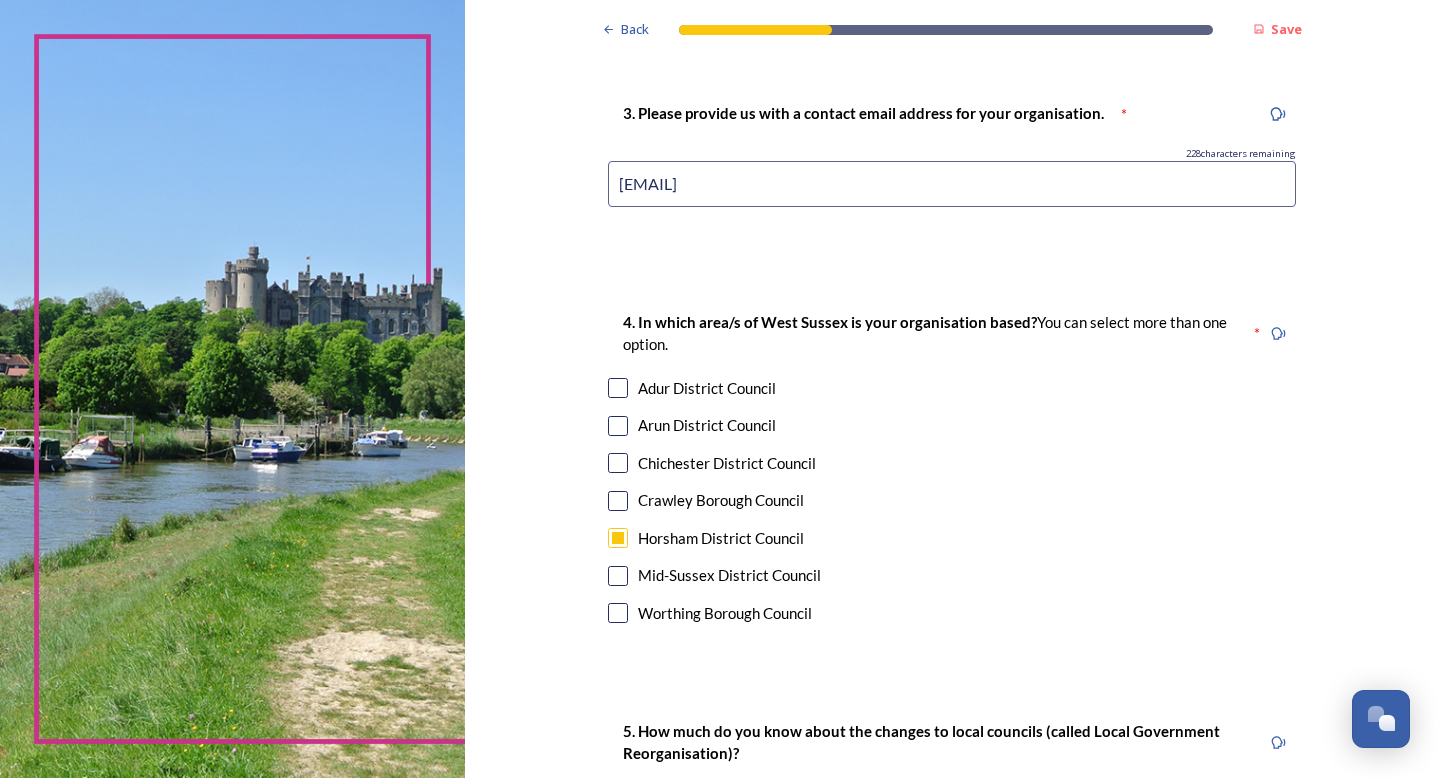 click at bounding box center [618, 538] 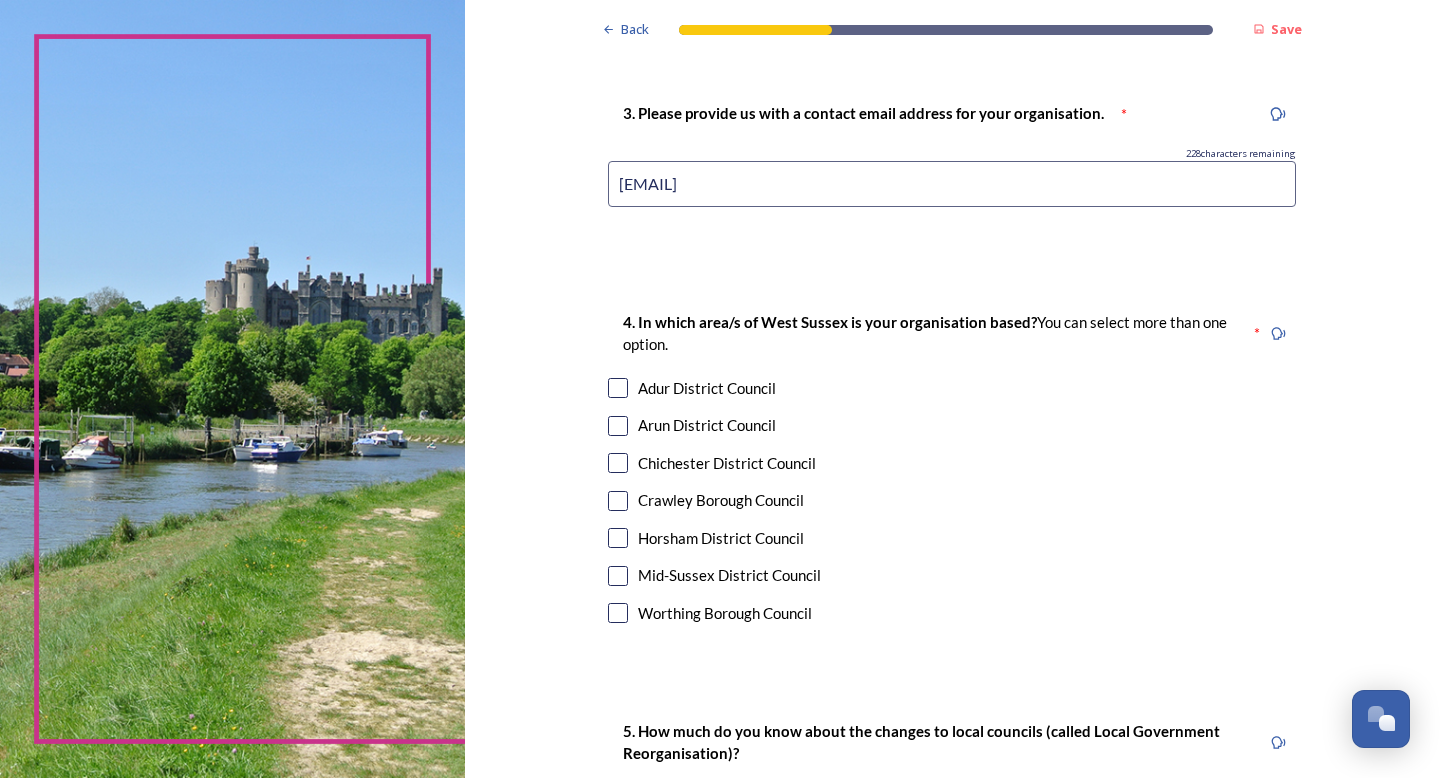 click at bounding box center (618, 426) 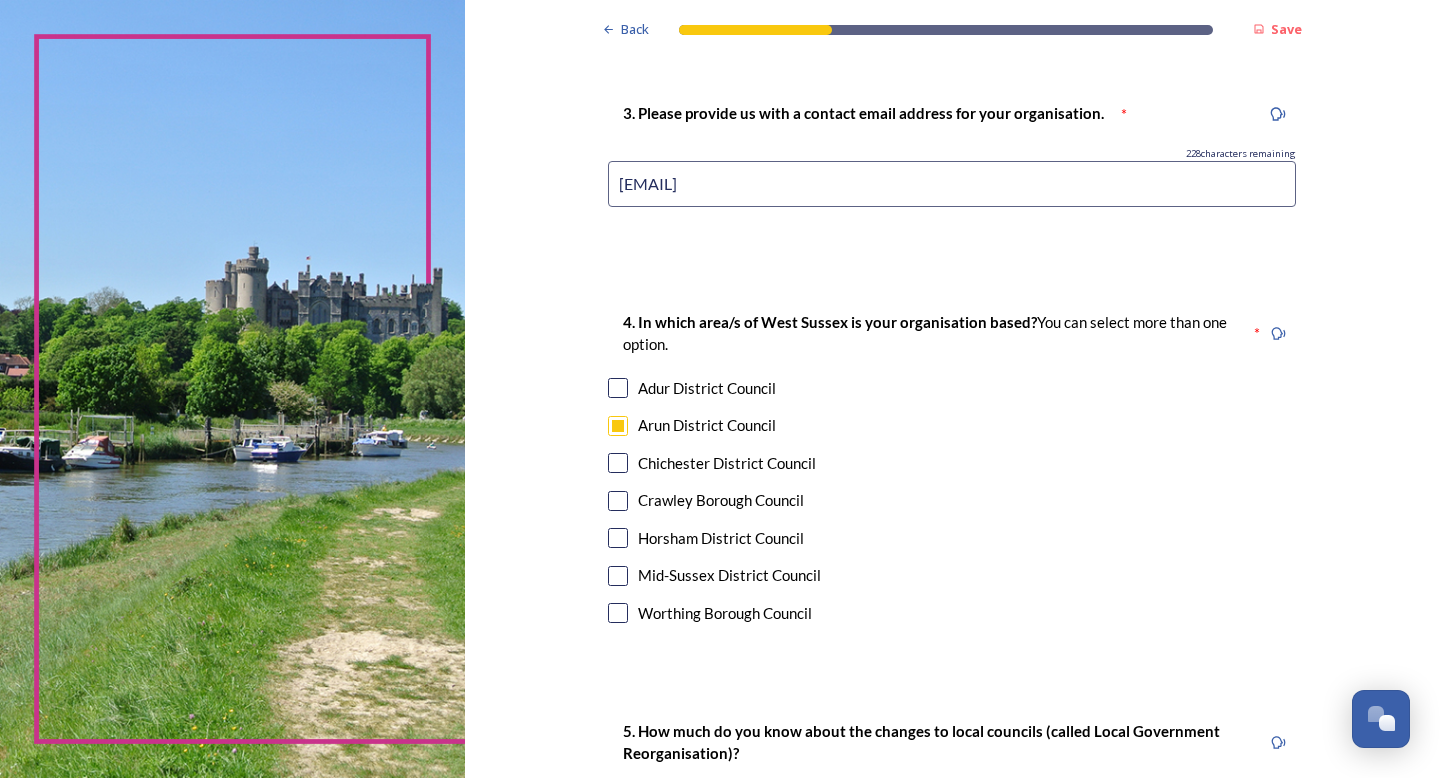 click at bounding box center [618, 426] 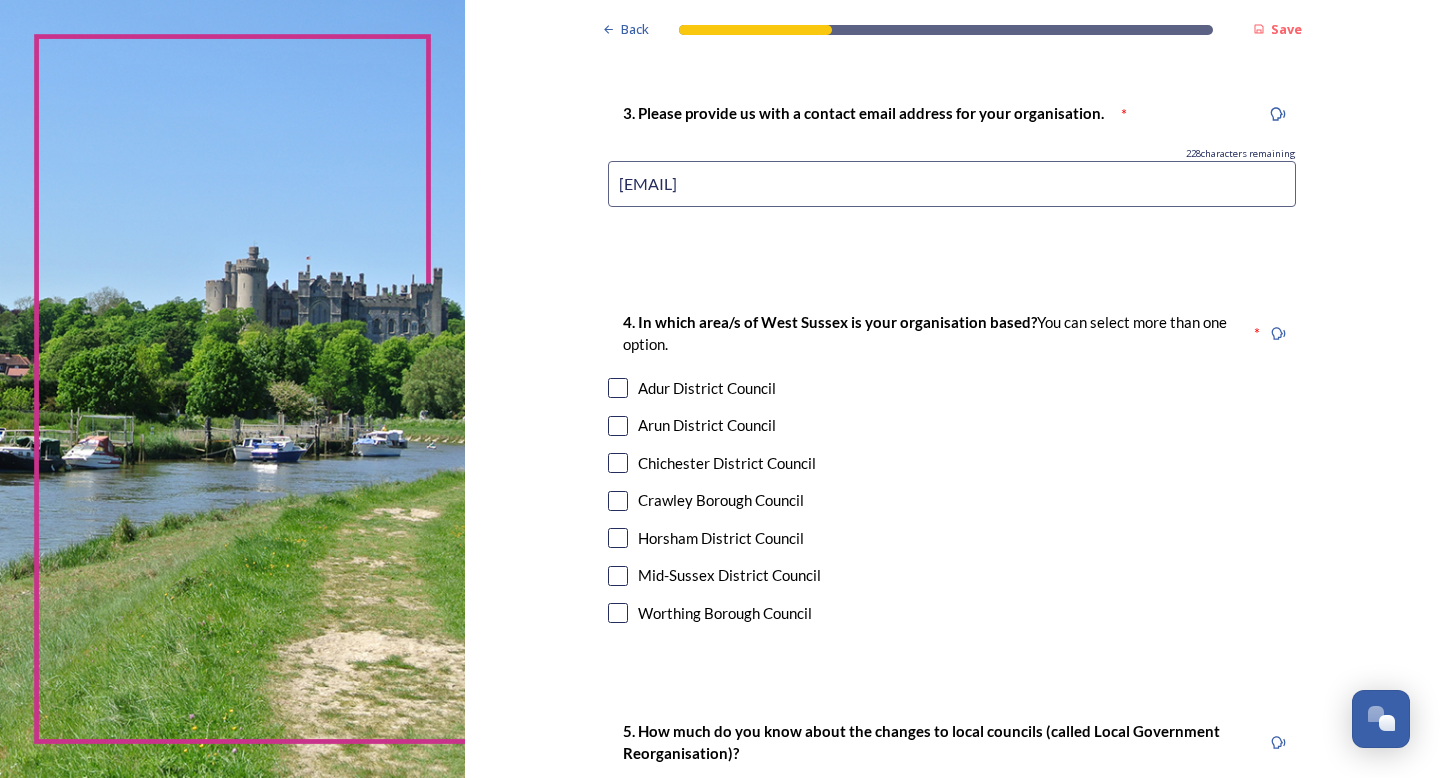 click on "Horsham District Council" at bounding box center [721, 538] 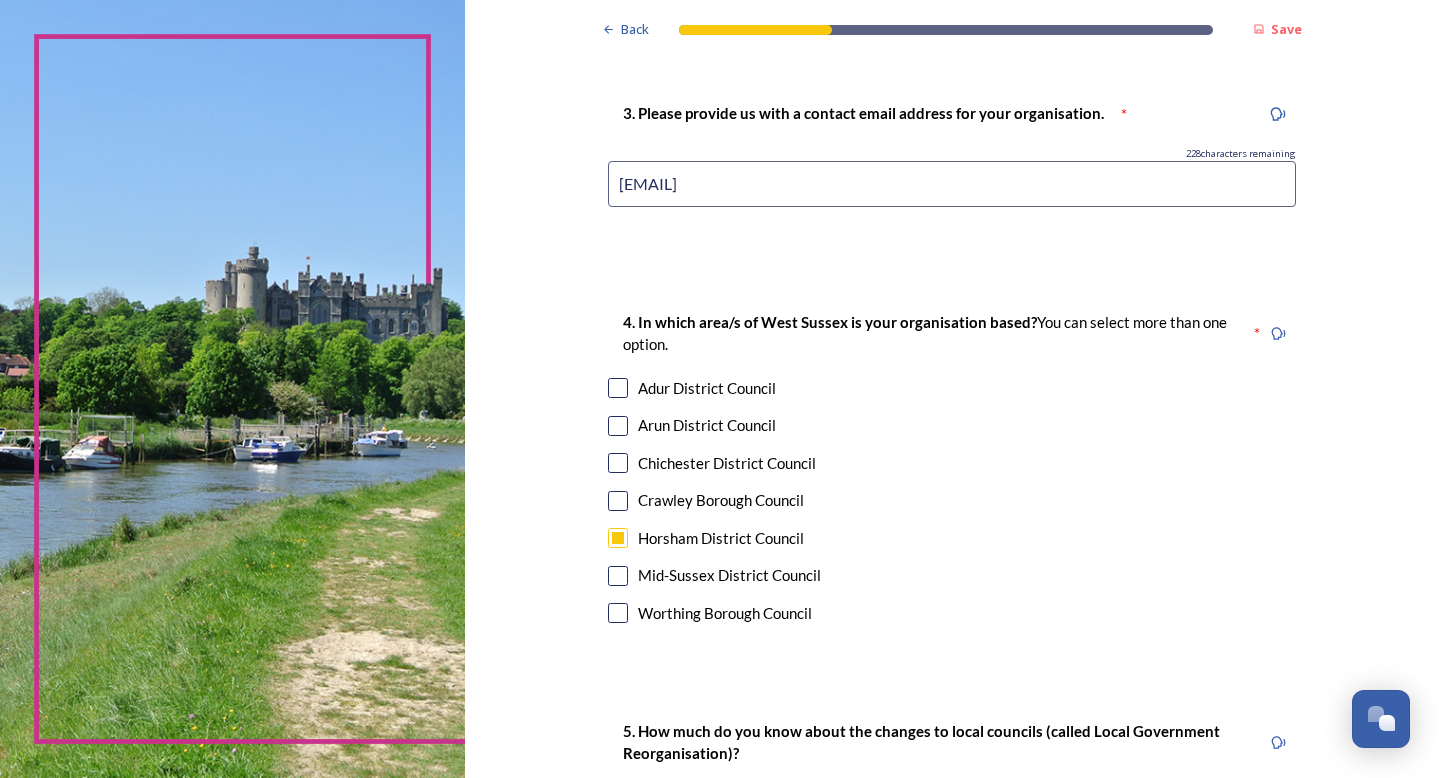 checkbox on "true" 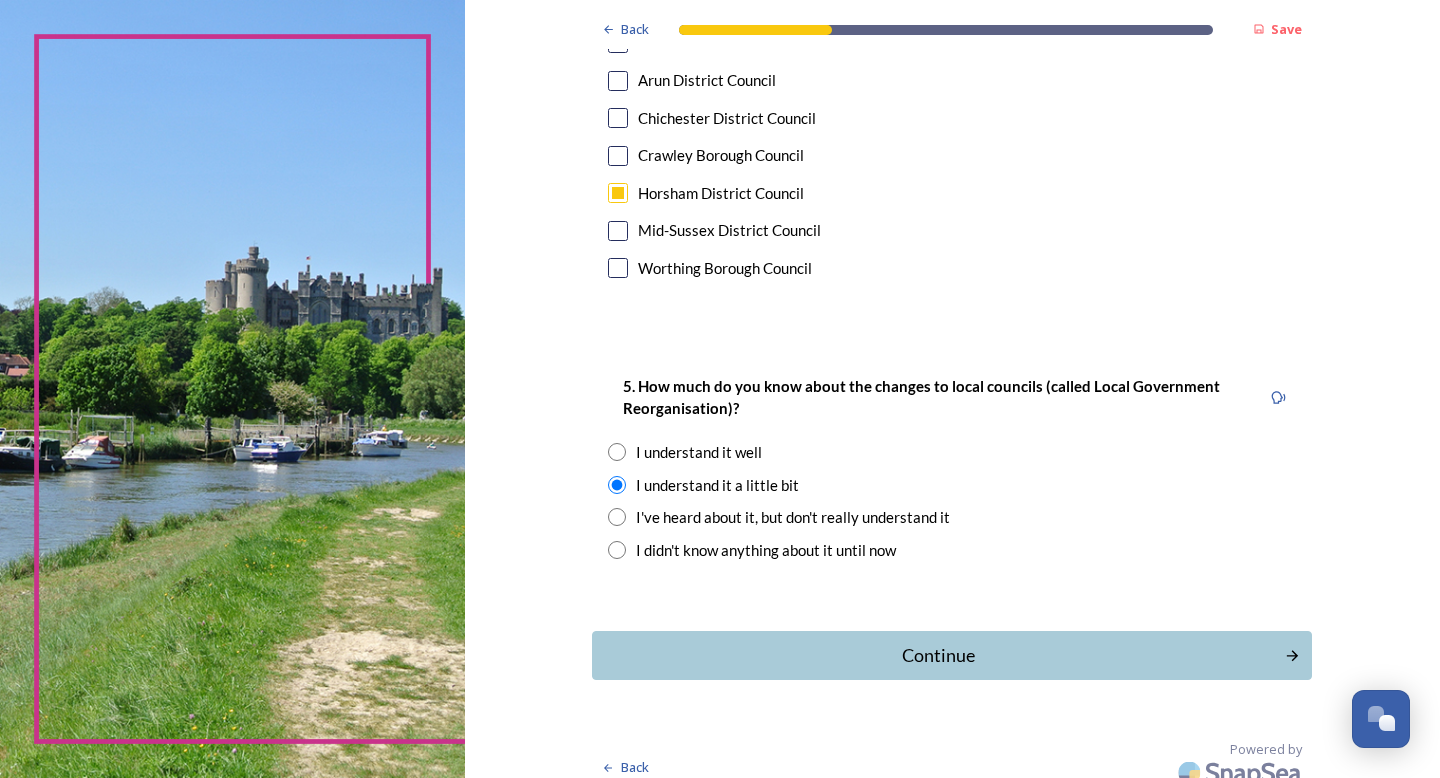 scroll, scrollTop: 1433, scrollLeft: 0, axis: vertical 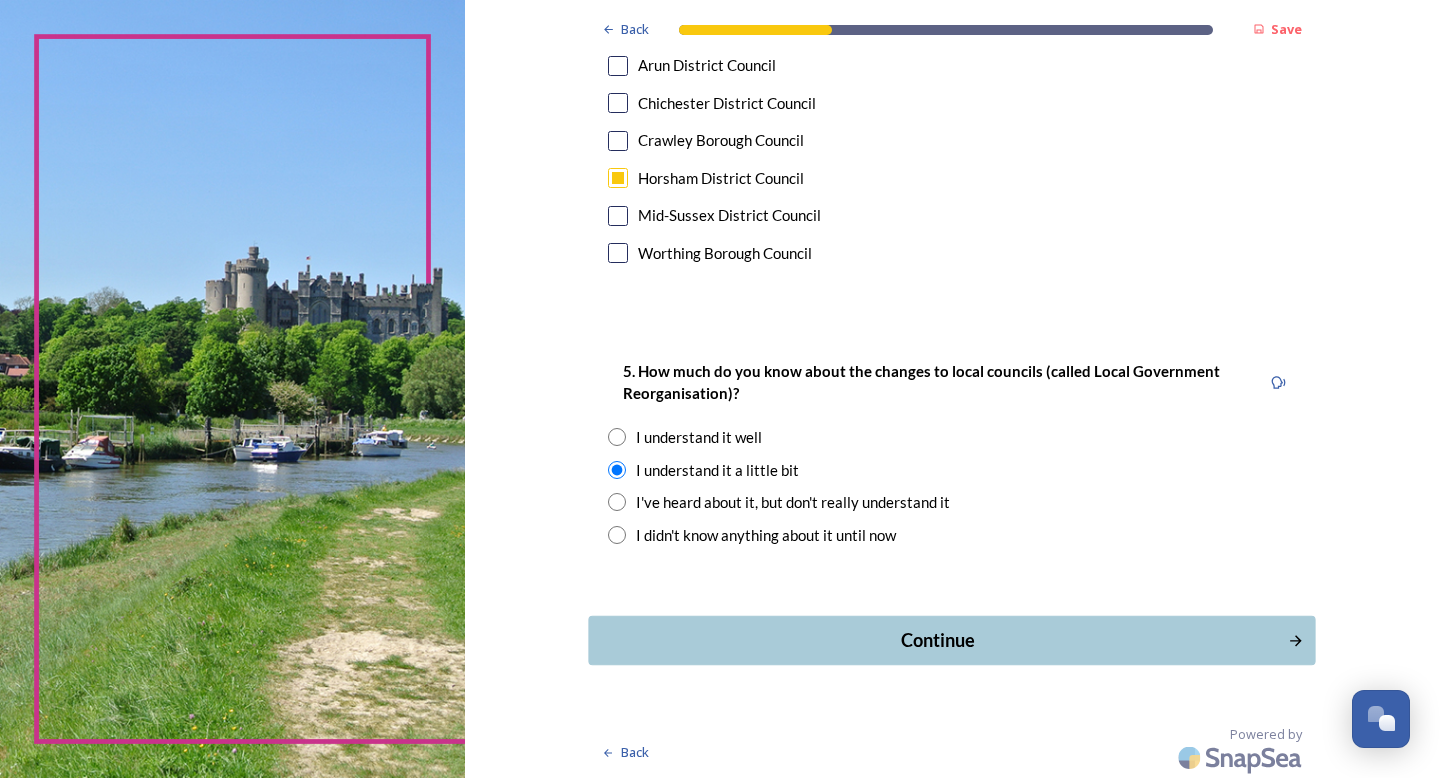 click on "Continue" at bounding box center [952, 640] 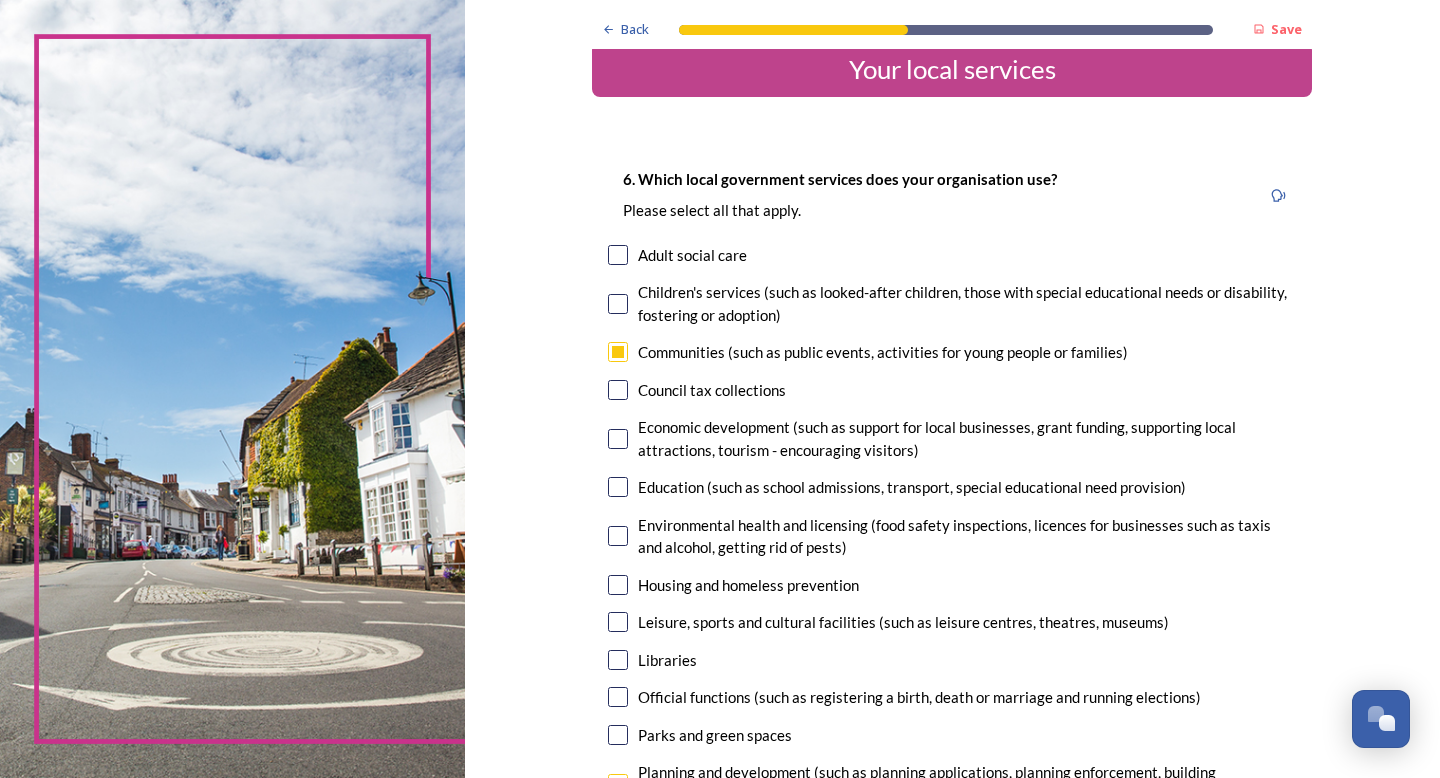 scroll, scrollTop: 542, scrollLeft: 0, axis: vertical 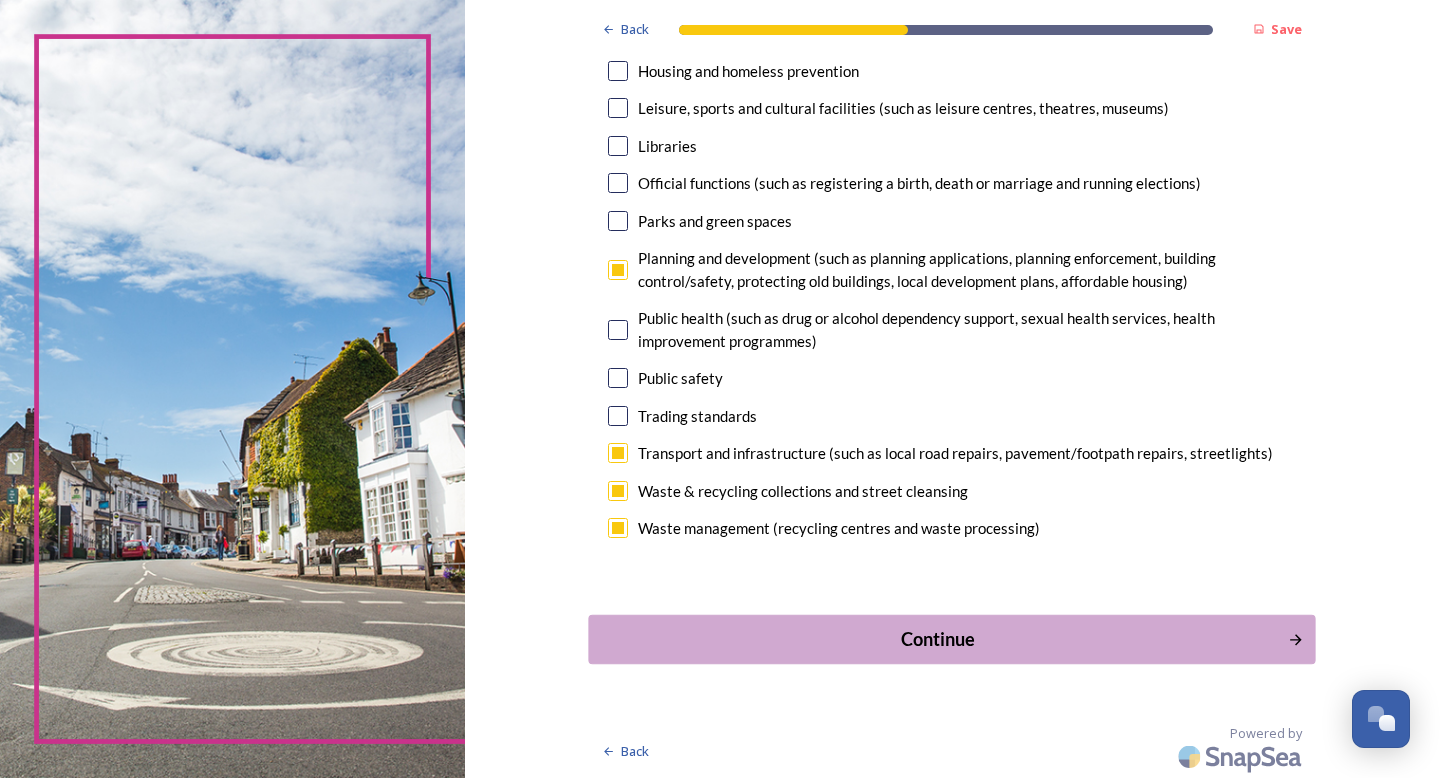 click on "Continue" at bounding box center [938, 638] 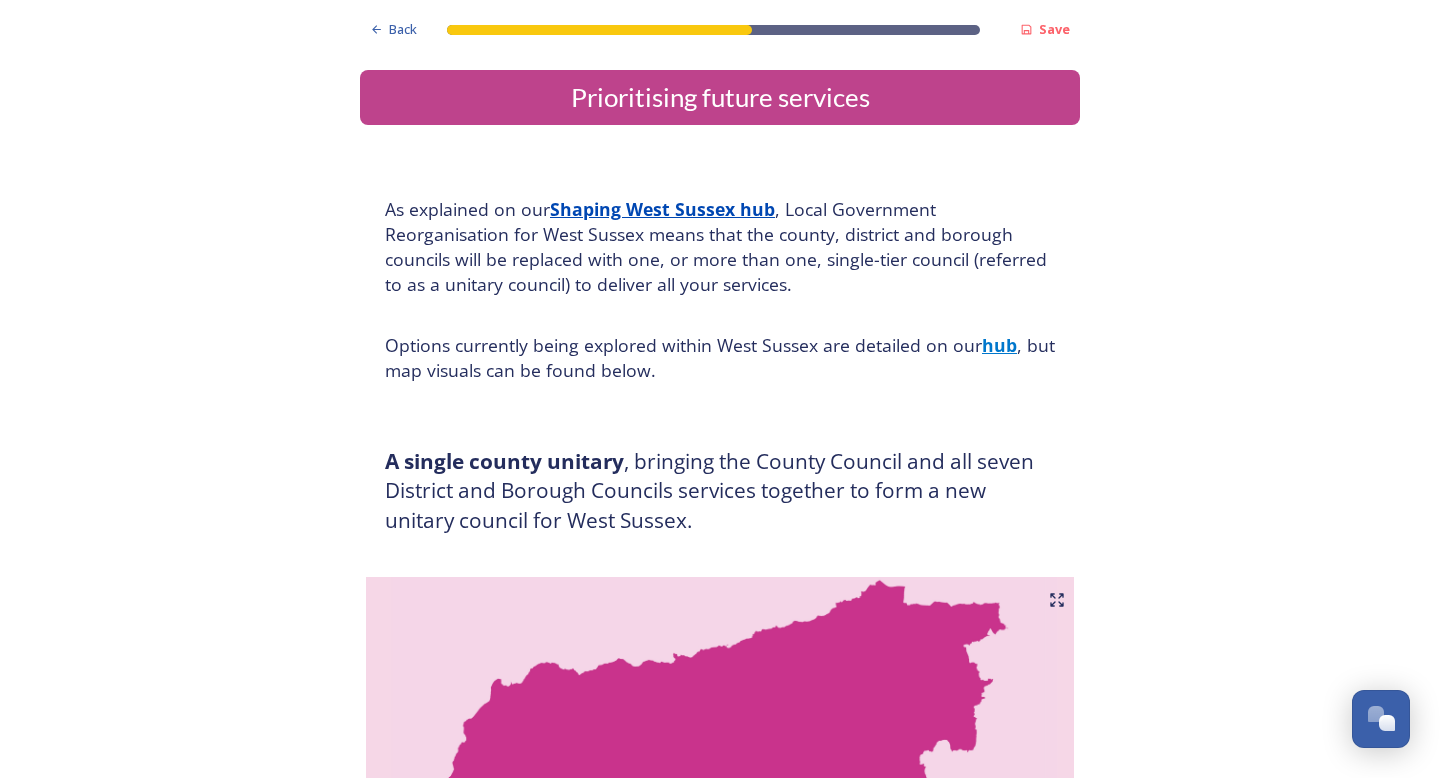 click on "Back Save Prioritising future services As explained on our  Shaping [REGION] hub , Local Government Reorganisation for [REGION] means that the county, district and borough councils will be replaced with one, or more than one, single-tier council (referred to as a unitary council) to deliver all your services.  Options currently being explored within [REGION] are detailed on our  hub , but map visuals can be found below. A single county unitary , bringing the County Council and all seven District and Borough Councils services together to form a new unitary council for [REGION]. Single unitary model (You can enlarge this map by clicking on the square expand icon in the top right of the image) Two unitary option, variation 1  -   one unitary combining Arun, Chichester and Worthing footprints and one unitary combining Adur, Crawley, Horsham, and Mid-Sussex footprints. Two unitary model variation 1 (You can enlarge this map by clicking on the square expand icon in the top right of the image) * 2726 Yes" at bounding box center (720, 3490) 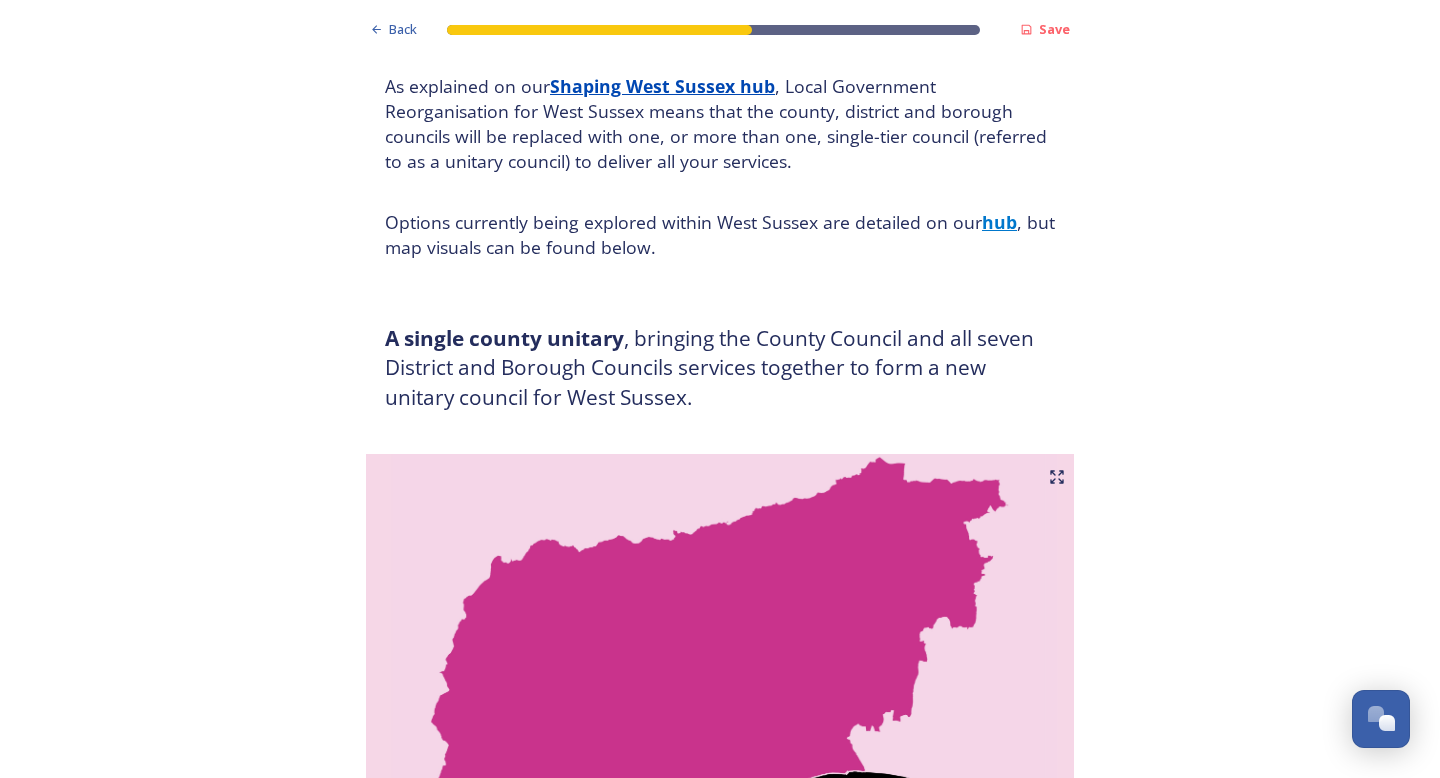 scroll, scrollTop: 0, scrollLeft: 0, axis: both 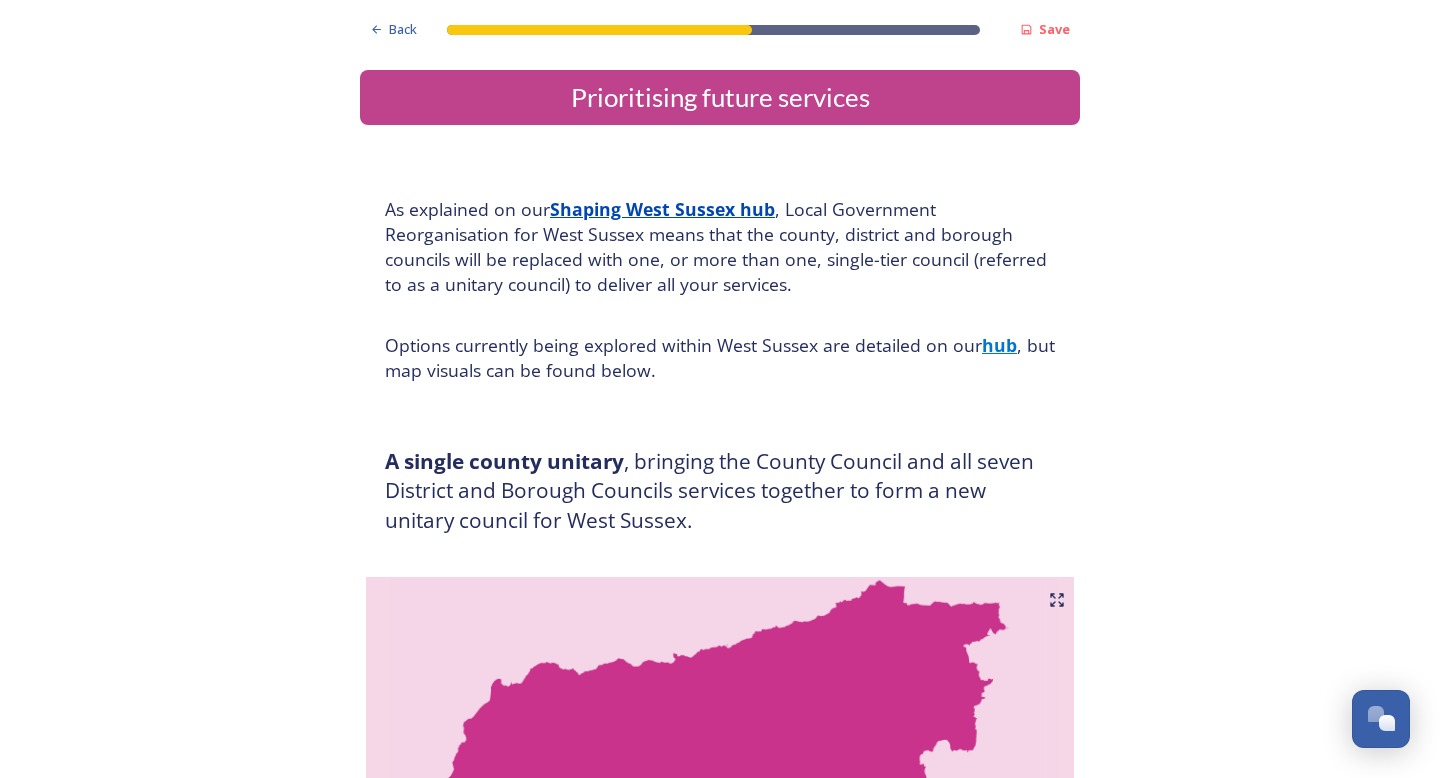 click on "Back Save Prioritising future services As explained on our  Shaping [REGION] hub , Local Government Reorganisation for [REGION] means that the county, district and borough councils will be replaced with one, or more than one, single-tier council (referred to as a unitary council) to deliver all your services.  Options currently being explored within [REGION] are detailed on our  hub , but map visuals can be found below. A single county unitary , bringing the County Council and all seven District and Borough Councils services together to form a new unitary council for [REGION]. Single unitary model (You can enlarge this map by clicking on the square expand icon in the top right of the image) Two unitary option, variation 1  -   one unitary combining Arun, Chichester and Worthing footprints and one unitary combining Adur, Crawley, Horsham, and Mid-Sussex footprints. Two unitary model variation 1 (You can enlarge this map by clicking on the square expand icon in the top right of the image) * 2726 Yes" at bounding box center [720, 3490] 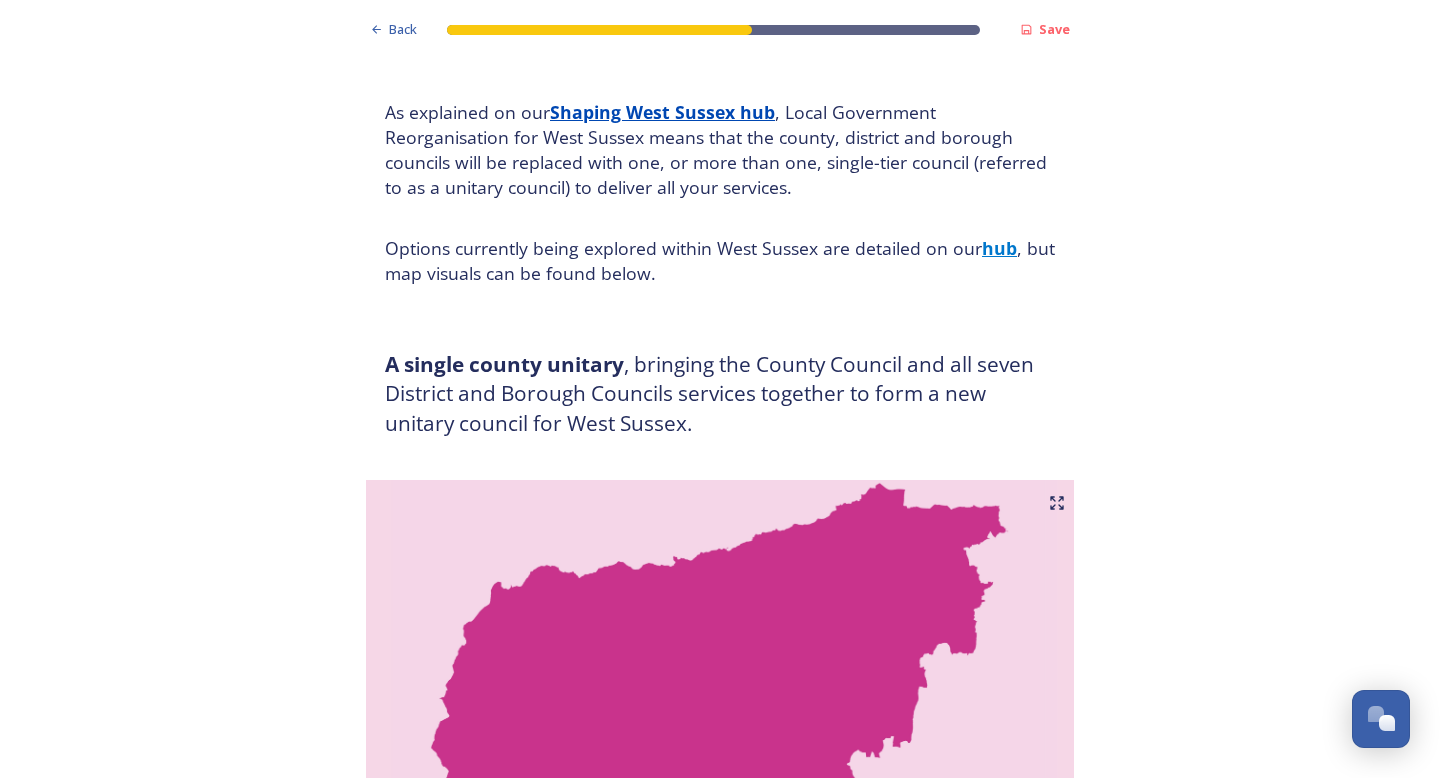 scroll, scrollTop: 114, scrollLeft: 0, axis: vertical 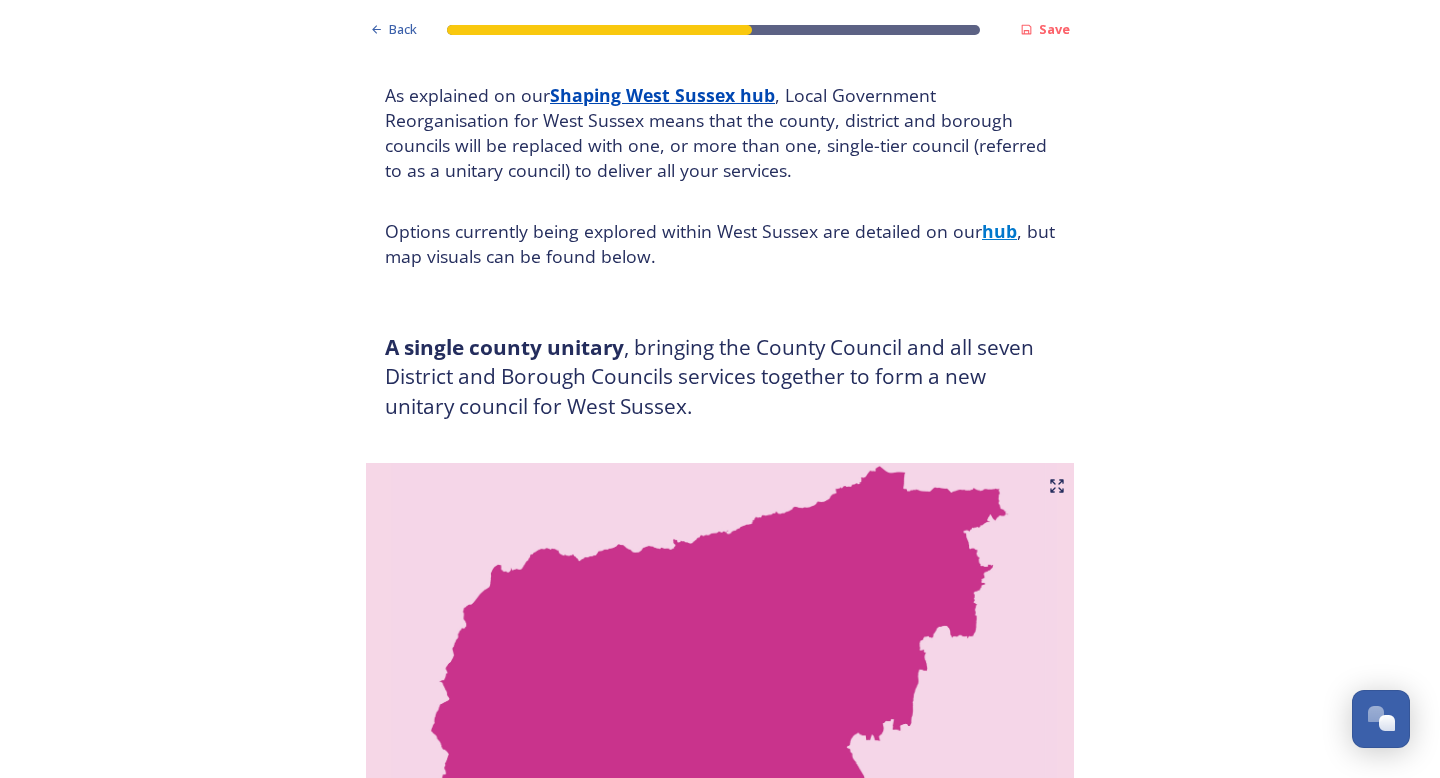 click on "Back Save Prioritising future services As explained on our  Shaping [REGION] hub , Local Government Reorganisation for [REGION] means that the county, district and borough councils will be replaced with one, or more than one, single-tier council (referred to as a unitary council) to deliver all your services.  Options currently being explored within [REGION] are detailed on our  hub , but map visuals can be found below. A single county unitary , bringing the County Council and all seven District and Borough Councils services together to form a new unitary council for [REGION]. Single unitary model (You can enlarge this map by clicking on the square expand icon in the top right of the image) Two unitary option, variation 1  -   one unitary combining Arun, Chichester and Worthing footprints and one unitary combining Adur, Crawley, Horsham, and Mid-Sussex footprints. Two unitary model variation 1 (You can enlarge this map by clicking on the square expand icon in the top right of the image) * 2726 Yes" at bounding box center (720, 3376) 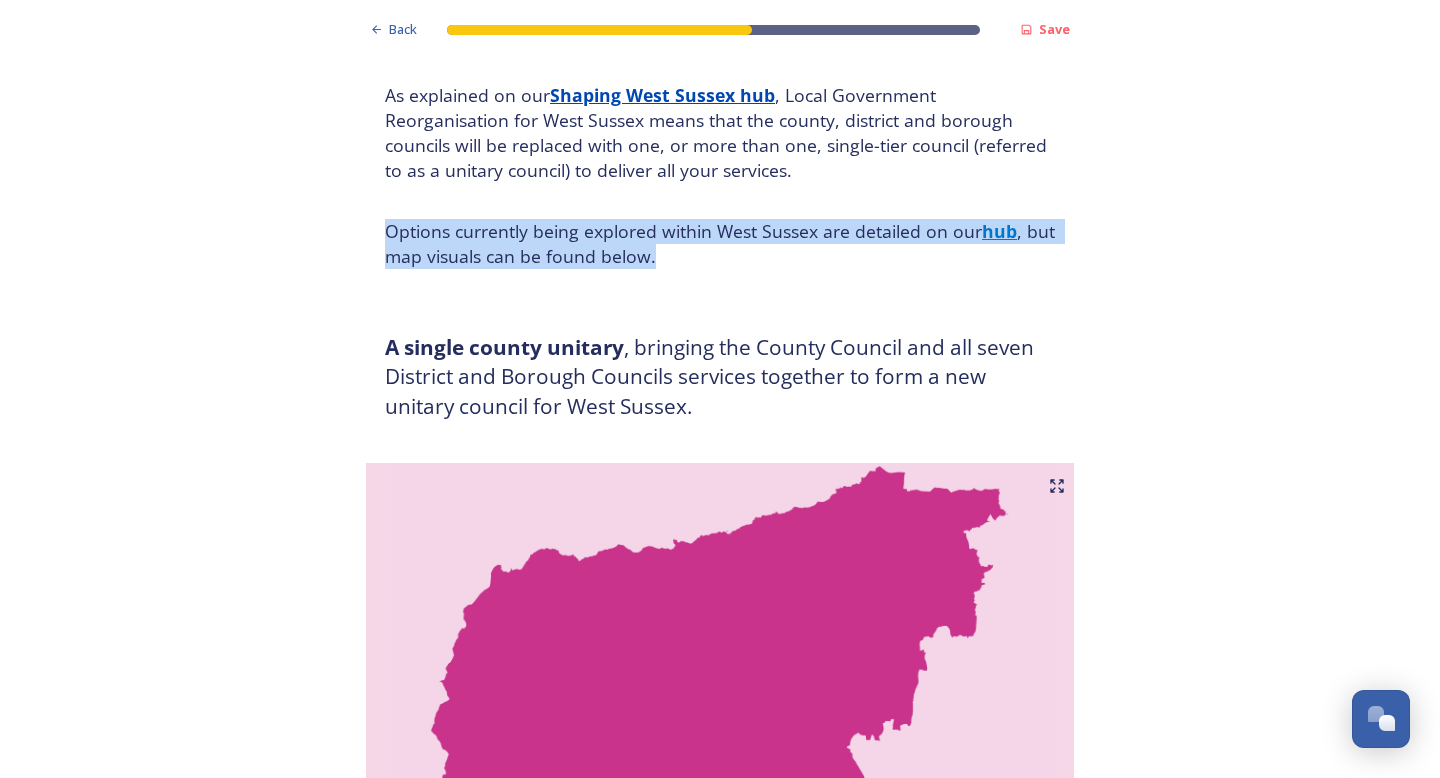 click on "As explained on our  Shaping [REGION] hub , Local Government Reorganisation for [REGION] means that the county, district and borough councils will be replaced with one, or more than one, single-tier council (referred to as a unitary council) to deliver all your services.  Options currently being explored within [REGION] are detailed on our  hub , but map visuals can be found below." at bounding box center (720, 176) 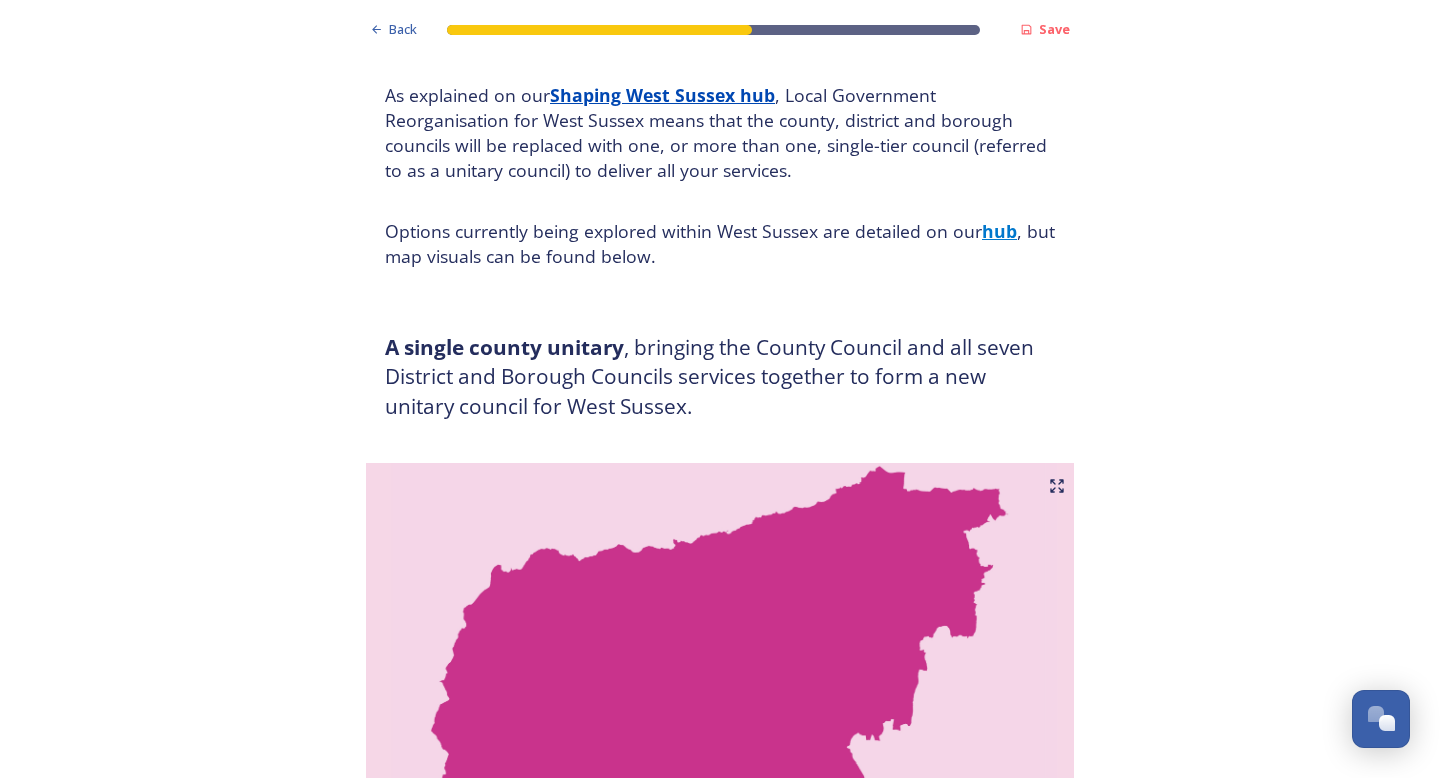 click on "As explained on our  Shaping [REGION] hub , Local Government Reorganisation for [REGION] means that the county, district and borough councils will be replaced with one, or more than one, single-tier council (referred to as a unitary council) to deliver all your services.  Options currently being explored within [REGION] are detailed on our  hub , but map visuals can be found below." at bounding box center (720, 176) 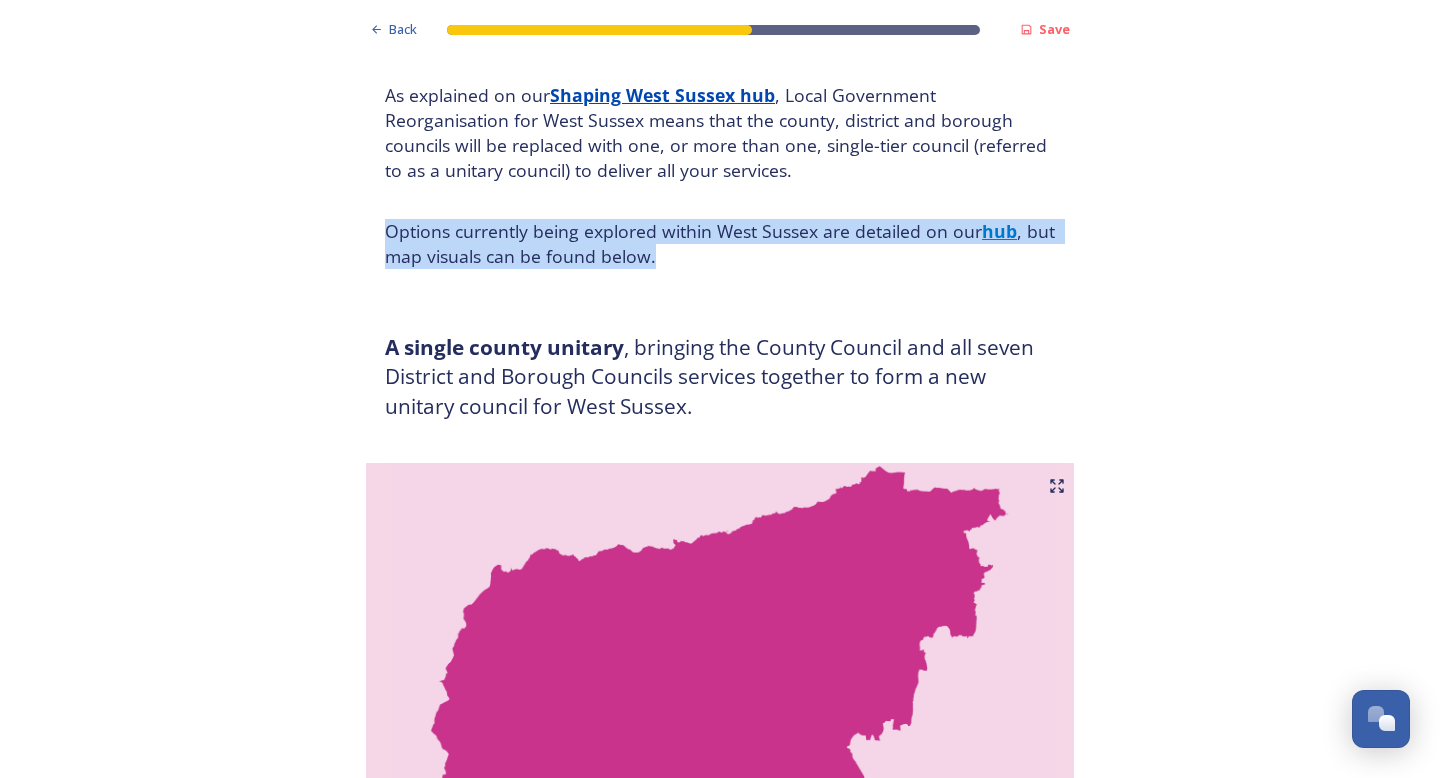 click on "Back Save Prioritising future services As explained on our  Shaping [REGION] hub , Local Government Reorganisation for [REGION] means that the county, district and borough councils will be replaced with one, or more than one, single-tier council (referred to as a unitary council) to deliver all your services.  Options currently being explored within [REGION] are detailed on our  hub , but map visuals can be found below. A single county unitary , bringing the County Council and all seven District and Borough Councils services together to form a new unitary council for [REGION]. Single unitary model (You can enlarge this map by clicking on the square expand icon in the top right of the image) Two unitary option, variation 1  -   one unitary combining Arun, Chichester and Worthing footprints and one unitary combining Adur, Crawley, Horsham, and Mid-Sussex footprints. Two unitary model variation 1 (You can enlarge this map by clicking on the square expand icon in the top right of the image) * 2726 Yes" at bounding box center (720, 3376) 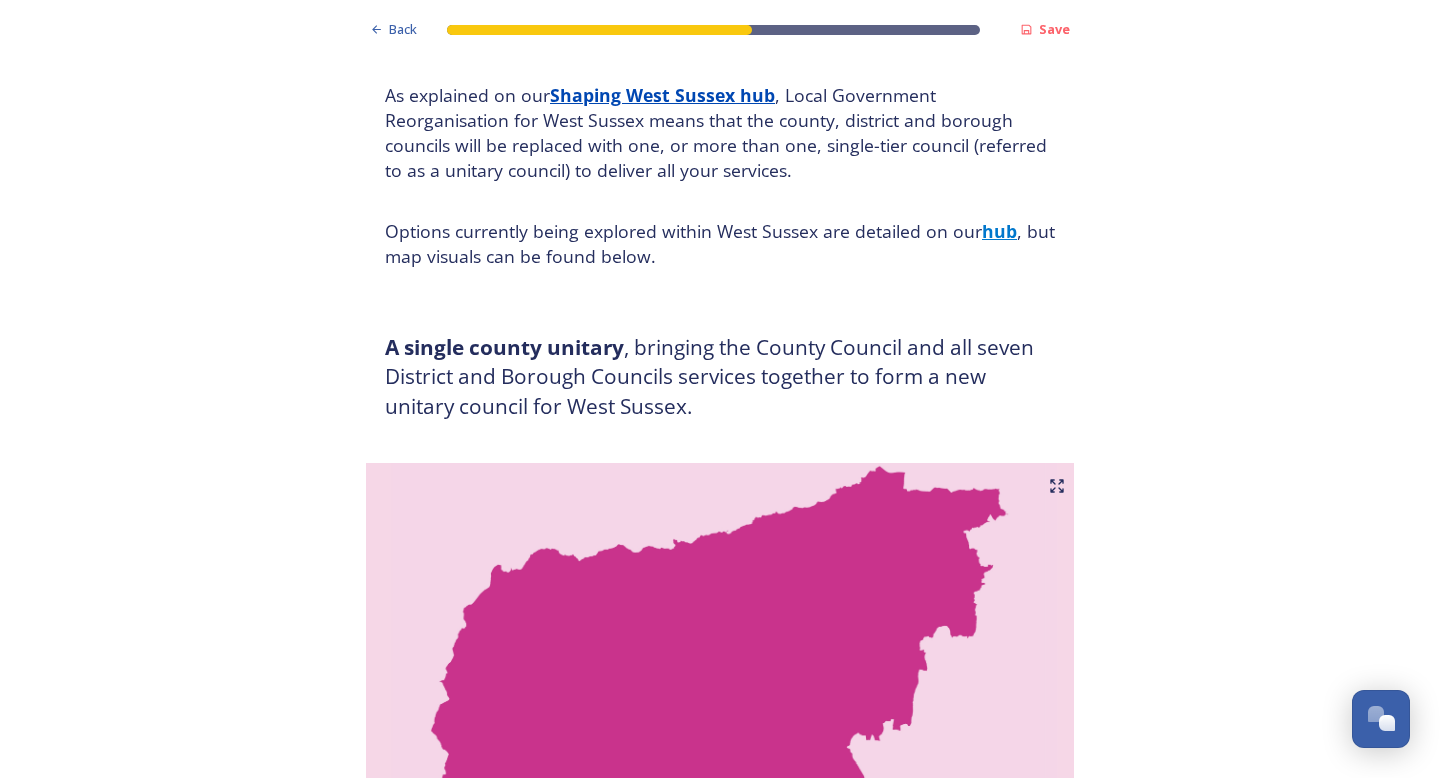 click on "Options currently being explored within West Sussex are detailed on our  hub , but map visuals can be found below." at bounding box center [720, 244] 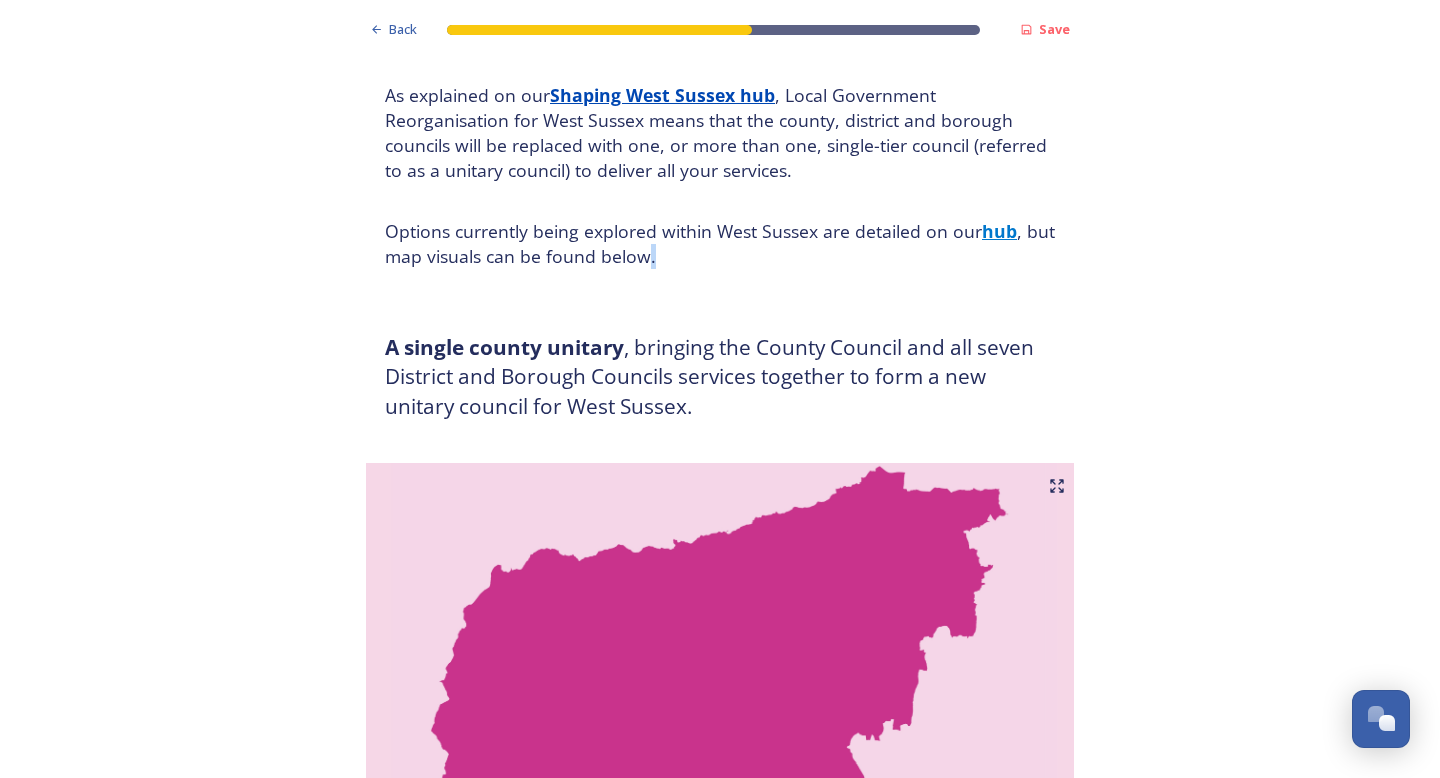 click on "Options currently being explored within West Sussex are detailed on our  hub , but map visuals can be found below." at bounding box center (720, 244) 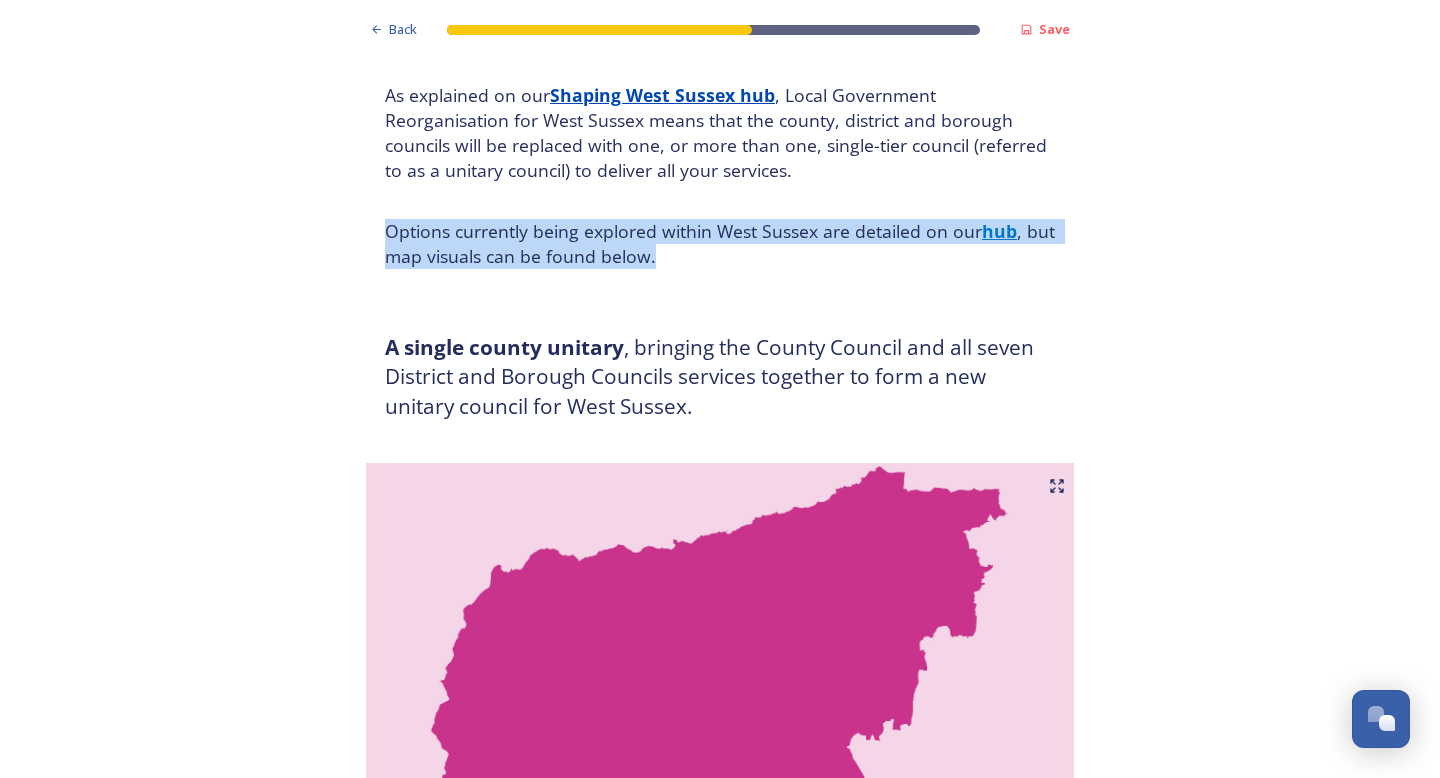 click on "Back Save Prioritising future services As explained on our  Shaping [REGION] hub , Local Government Reorganisation for [REGION] means that the county, district and borough councils will be replaced with one, or more than one, single-tier council (referred to as a unitary council) to deliver all your services.  Options currently being explored within [REGION] are detailed on our  hub , but map visuals can be found below. A single county unitary , bringing the County Council and all seven District and Borough Councils services together to form a new unitary council for [REGION]. Single unitary model (You can enlarge this map by clicking on the square expand icon in the top right of the image) Two unitary option, variation 1  -   one unitary combining Arun, Chichester and Worthing footprints and one unitary combining Adur, Crawley, Horsham, and Mid-Sussex footprints. Two unitary model variation 1 (You can enlarge this map by clicking on the square expand icon in the top right of the image) * 2726 Yes" at bounding box center [720, 3376] 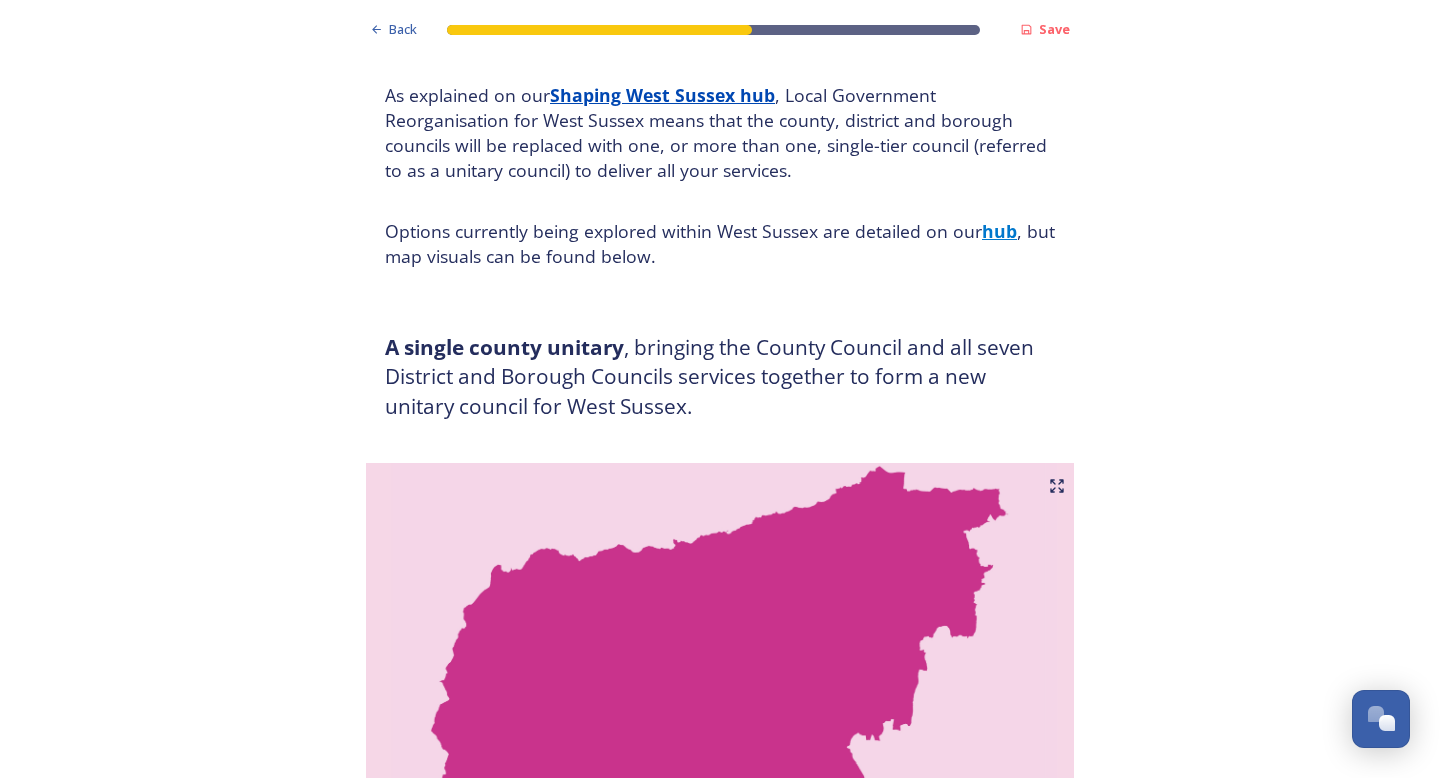 scroll, scrollTop: 155, scrollLeft: 0, axis: vertical 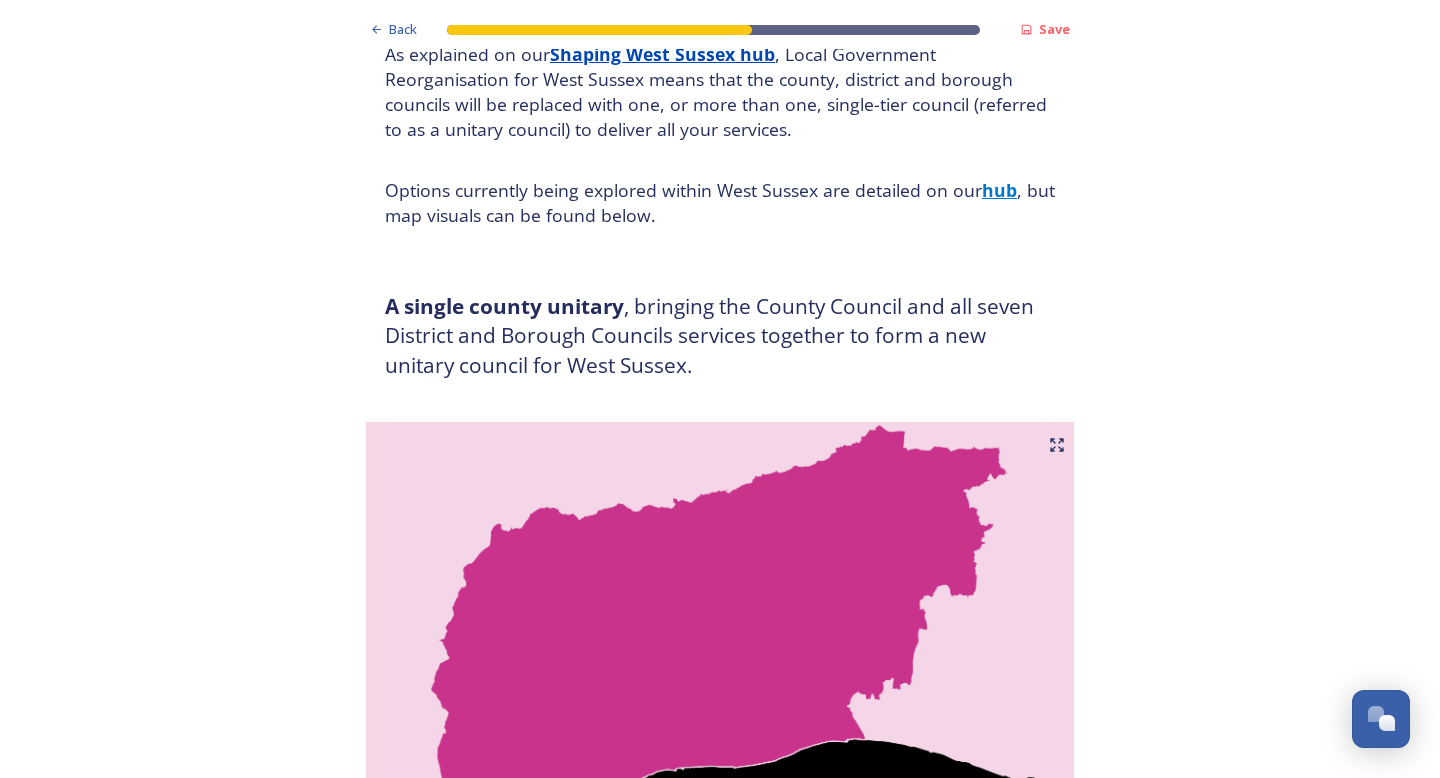 click on "A single county unitary , bringing the County Council and all seven District and Borough Councils services together to form a new unitary council for West Sussex." at bounding box center (720, 336) 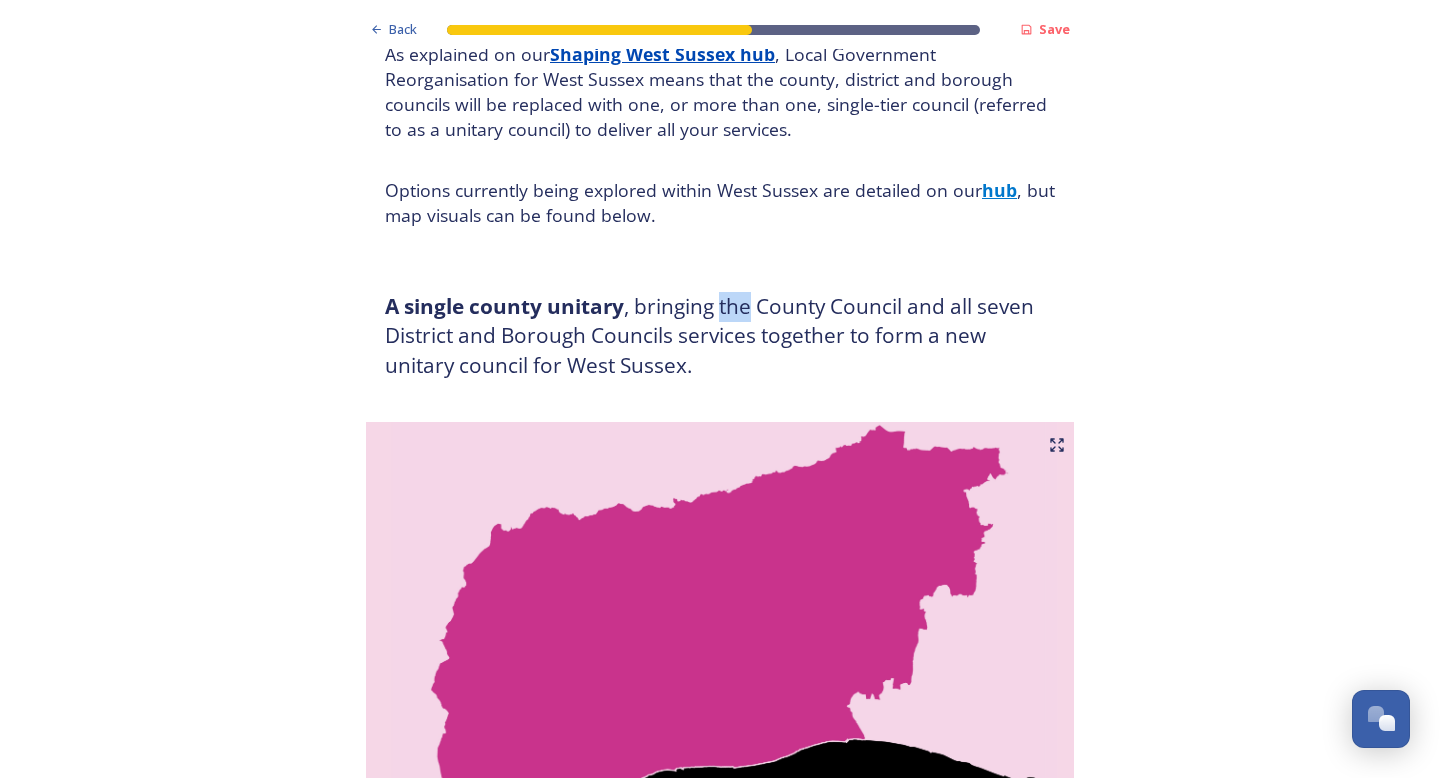 click on "A single county unitary , bringing the County Council and all seven District and Borough Councils services together to form a new unitary council for West Sussex." at bounding box center [720, 336] 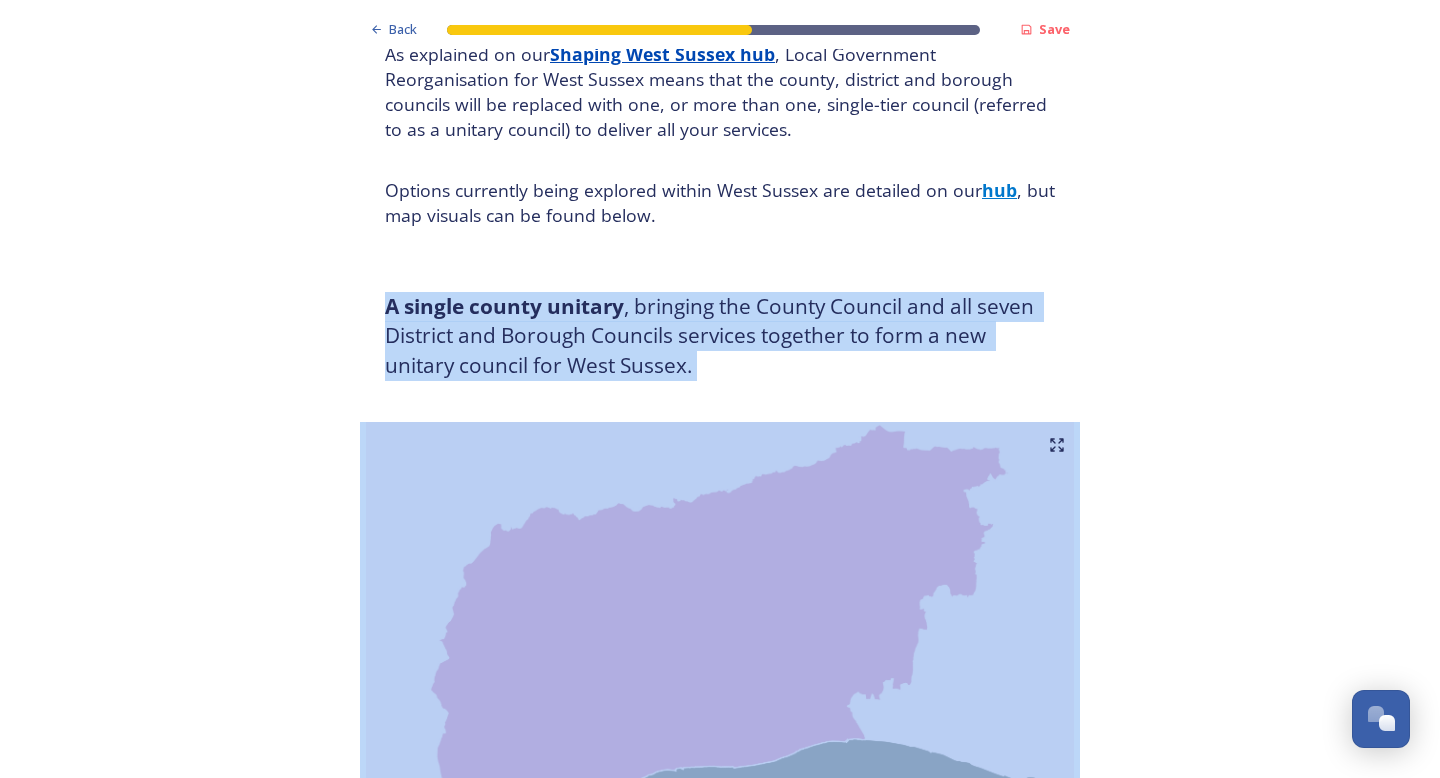 click on "A single county unitary , bringing the County Council and all seven District and Borough Councils services together to form a new unitary council for West Sussex." at bounding box center [720, 336] 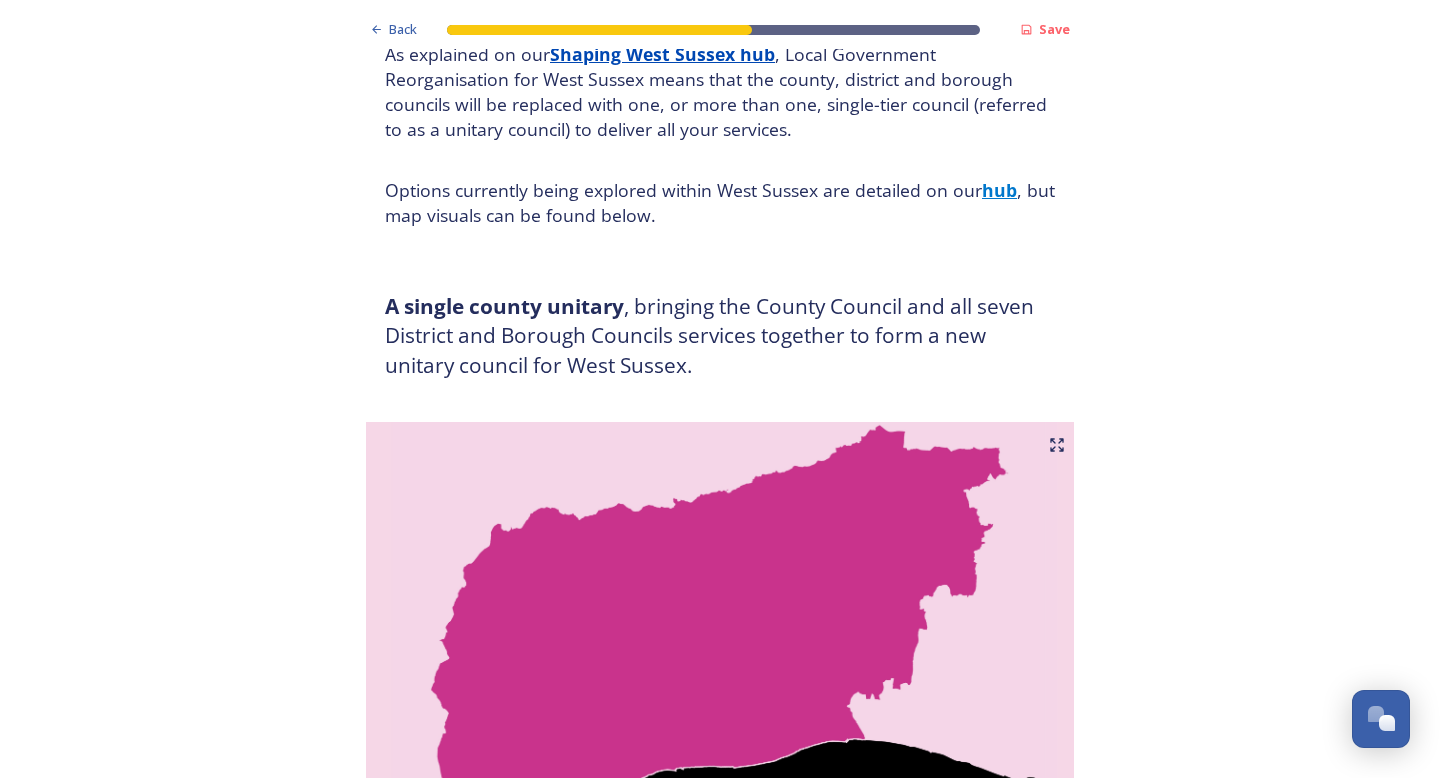 click on "Back Save Prioritising future services As explained on our  Shaping [REGION] hub , Local Government Reorganisation for [REGION] means that the county, district and borough councils will be replaced with one, or more than one, single-tier council (referred to as a unitary council) to deliver all your services.  Options currently being explored within [REGION] are detailed on our  hub , but map visuals can be found below. A single county unitary , bringing the County Council and all seven District and Borough Councils services together to form a new unitary council for [REGION]. Single unitary model (You can enlarge this map by clicking on the square expand icon in the top right of the image) Two unitary option, variation 1  -   one unitary combining Arun, Chichester and Worthing footprints and one unitary combining Adur, Crawley, Horsham, and Mid-Sussex footprints. Two unitary model variation 1 (You can enlarge this map by clicking on the square expand icon in the top right of the image) * 2726 Yes" at bounding box center (720, 3335) 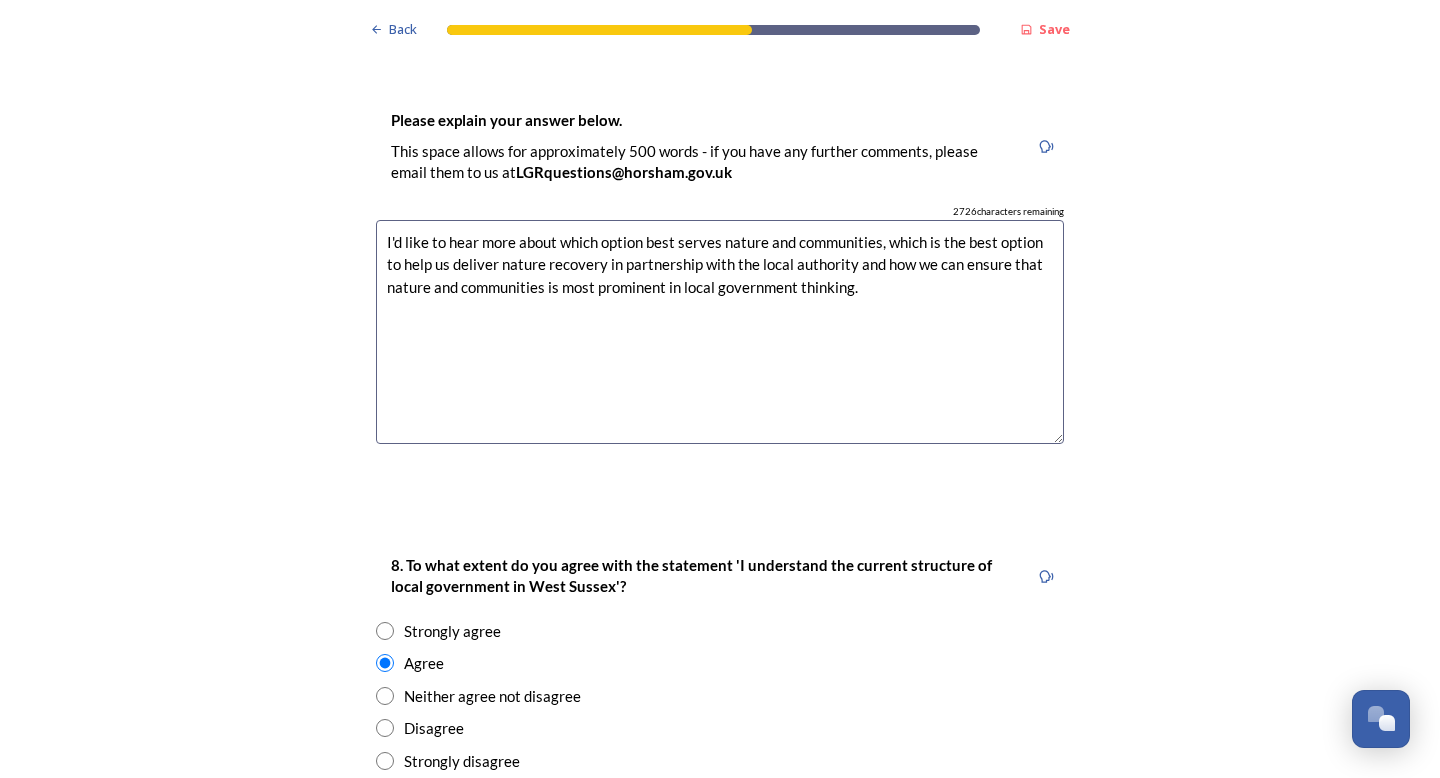 scroll, scrollTop: 2876, scrollLeft: 0, axis: vertical 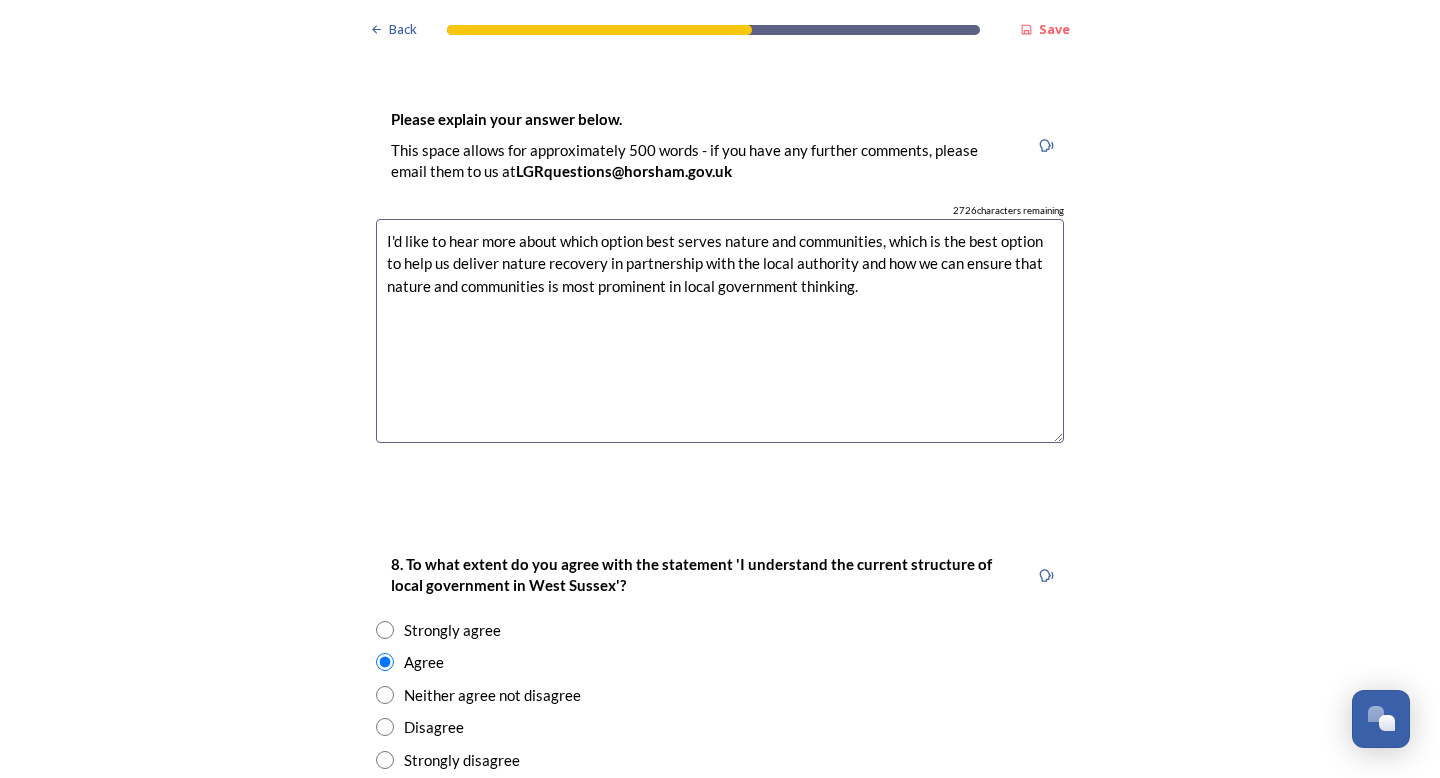 click on "I'd like to hear more about which option best serves nature and communities, which is the best option to help us deliver nature recovery in partnership with the local authority and how we can ensure that nature and communities is most prominent in local government thinking." at bounding box center (720, 331) 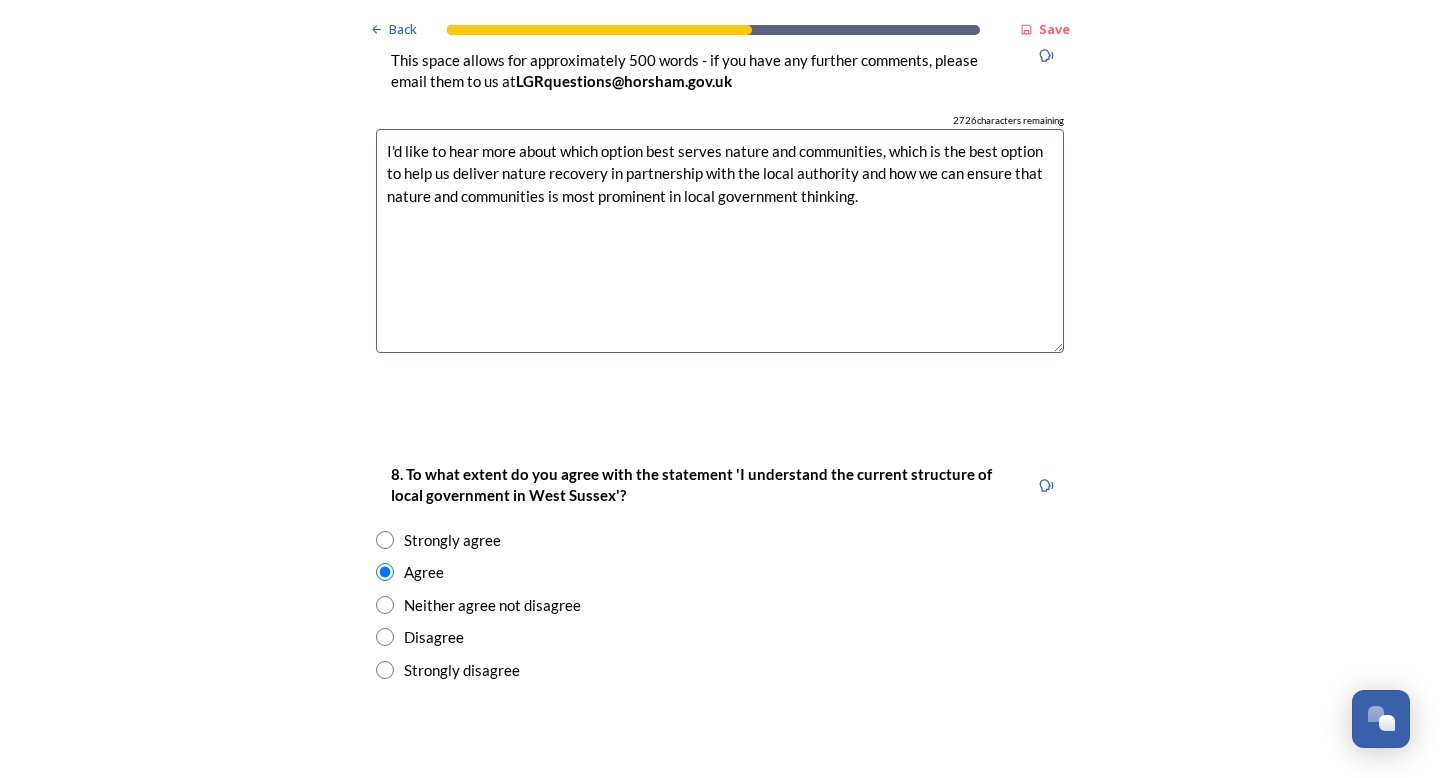 scroll, scrollTop: 2971, scrollLeft: 0, axis: vertical 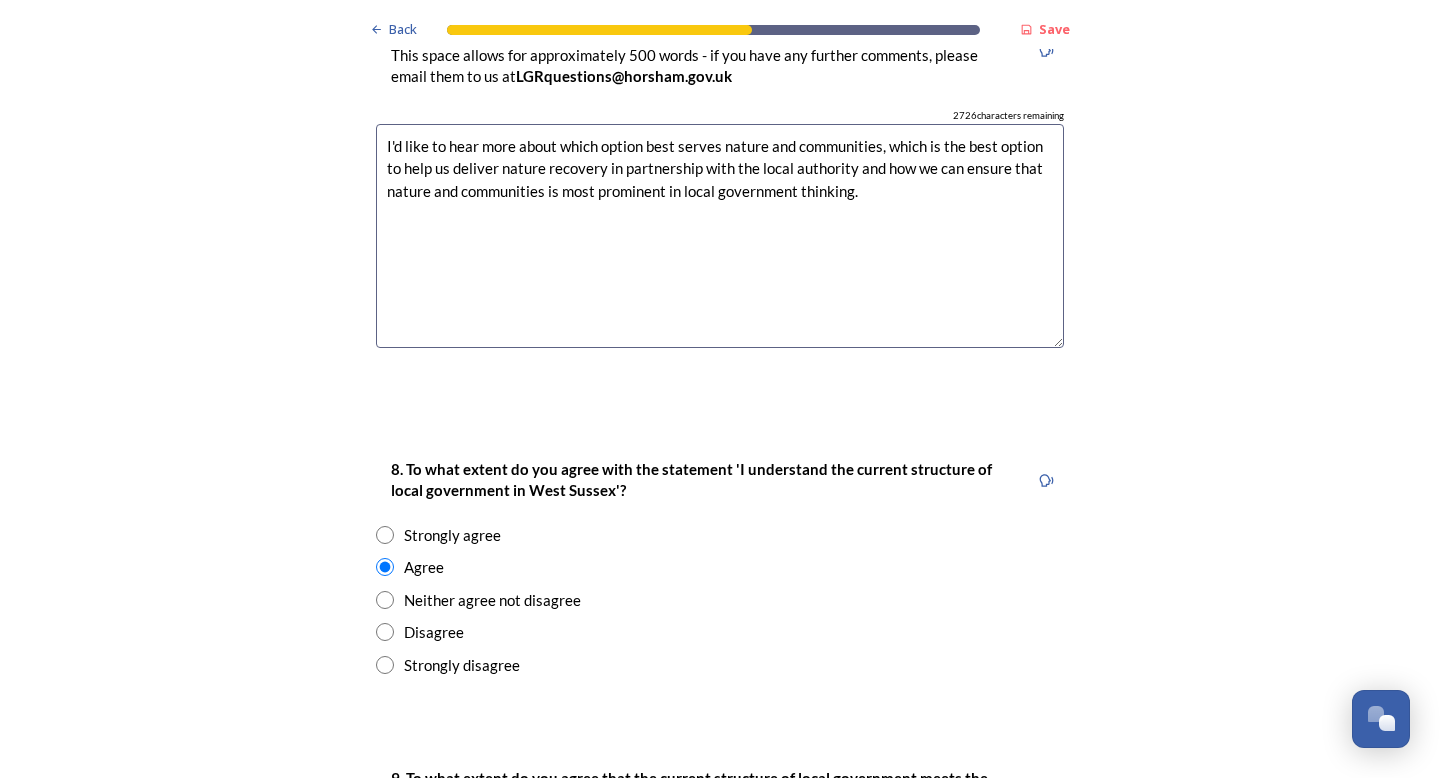 click on "I'd like to hear more about which option best serves nature and communities, which is the best option to help us deliver nature recovery in partnership with the local authority and how we can ensure that nature and communities is most prominent in local government thinking." at bounding box center (720, 236) 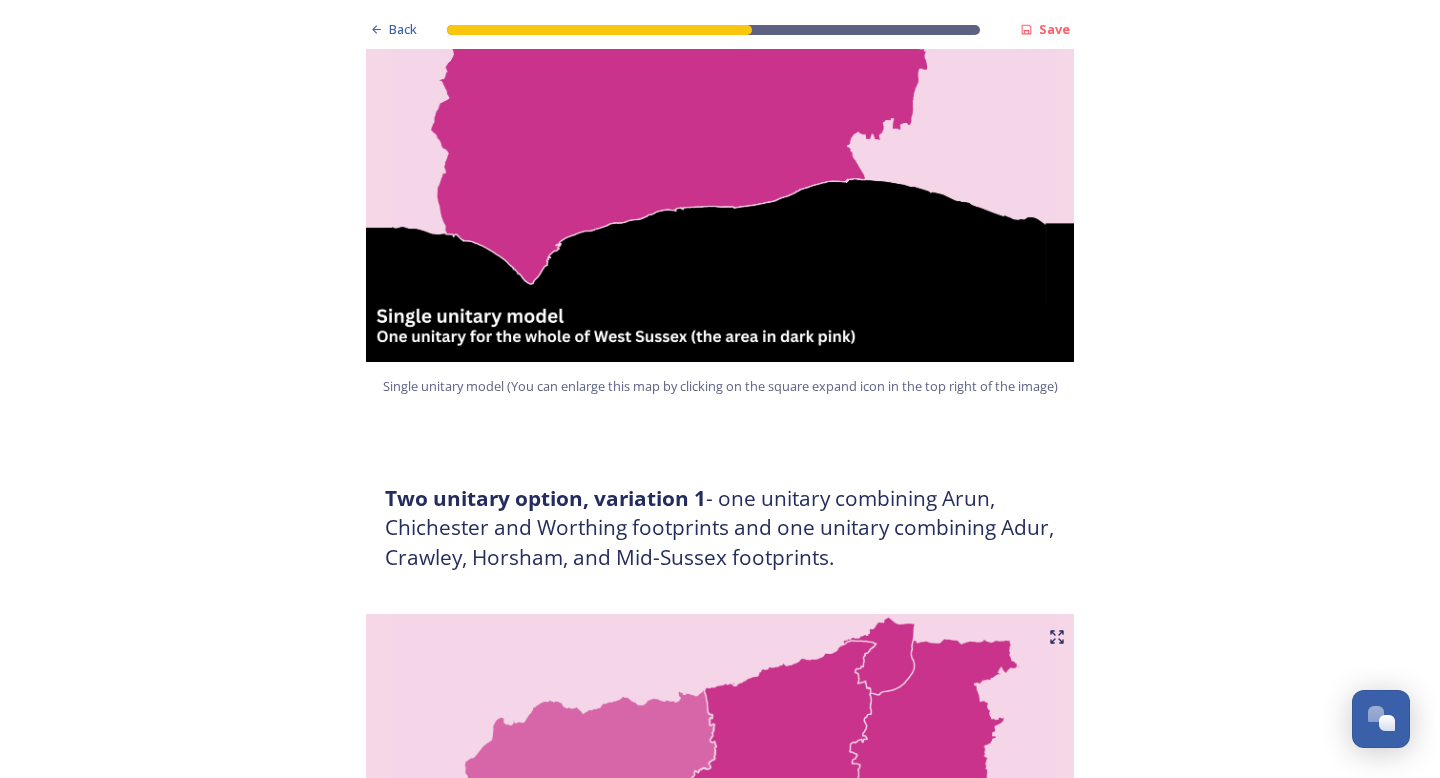 scroll, scrollTop: 0, scrollLeft: 0, axis: both 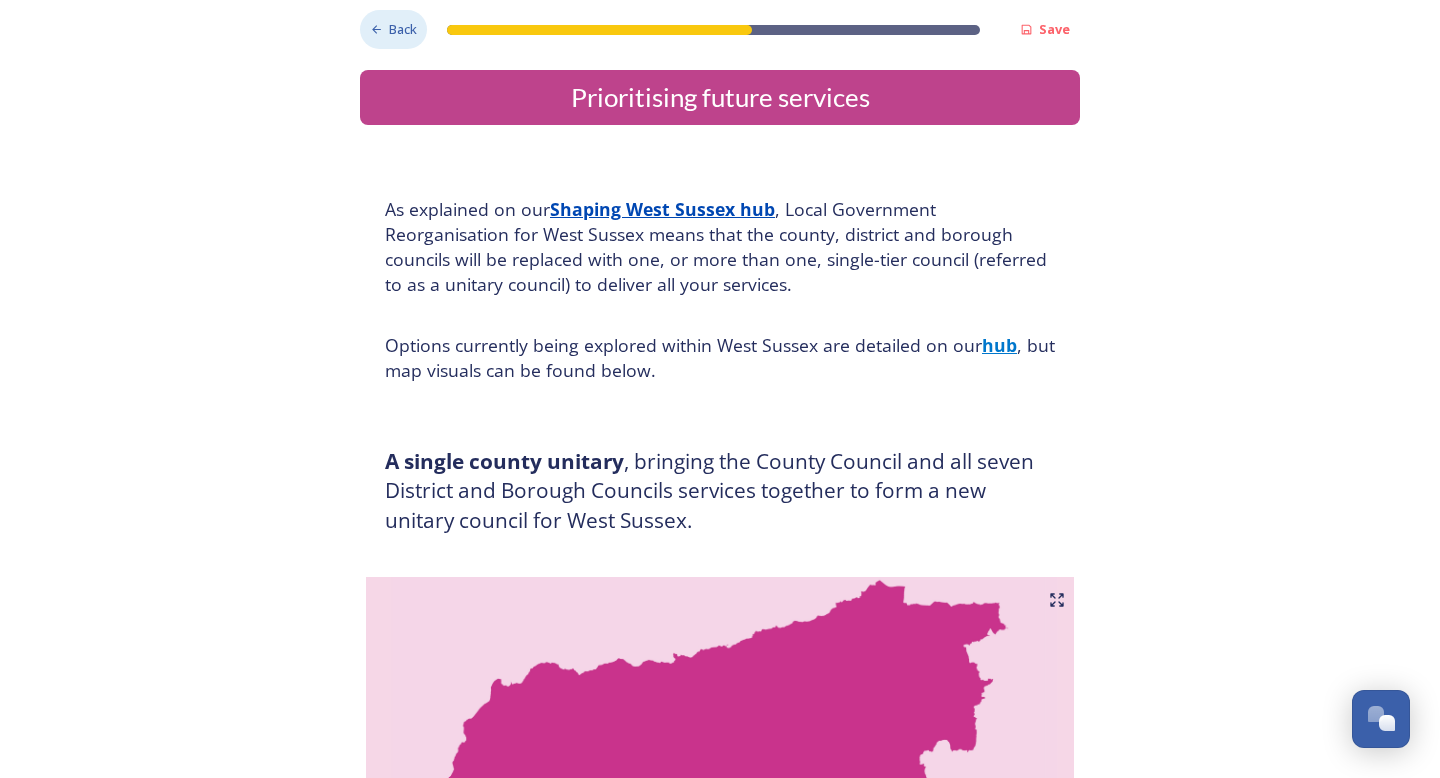 click 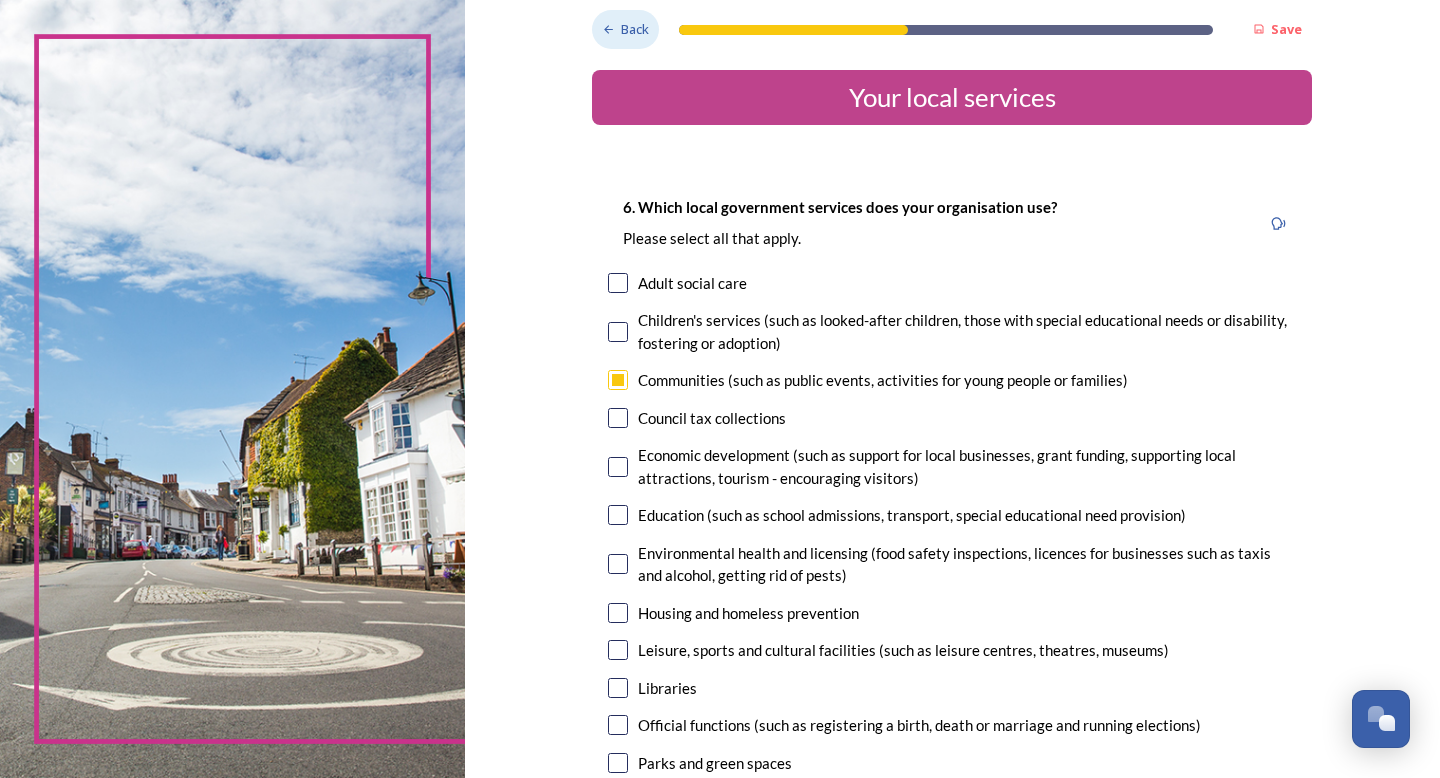click 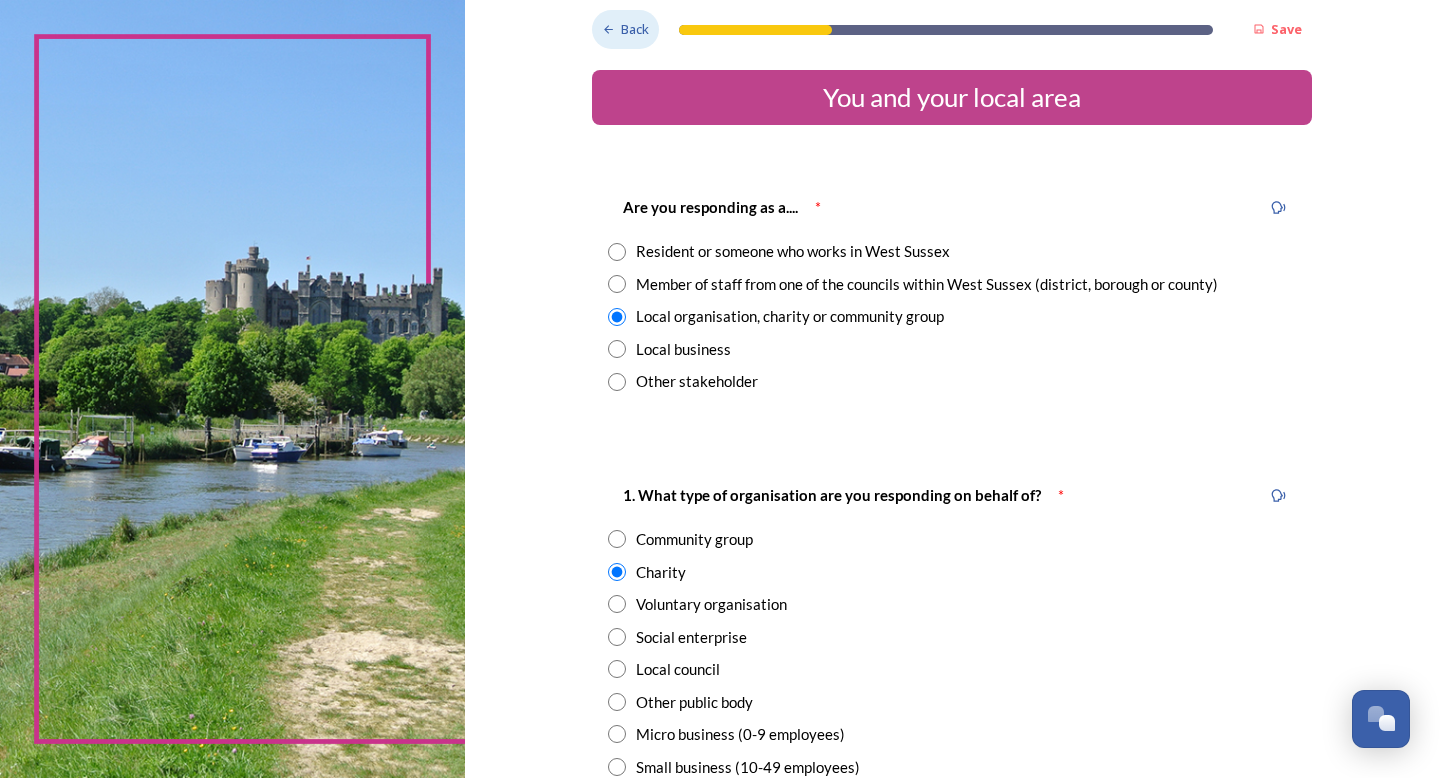click 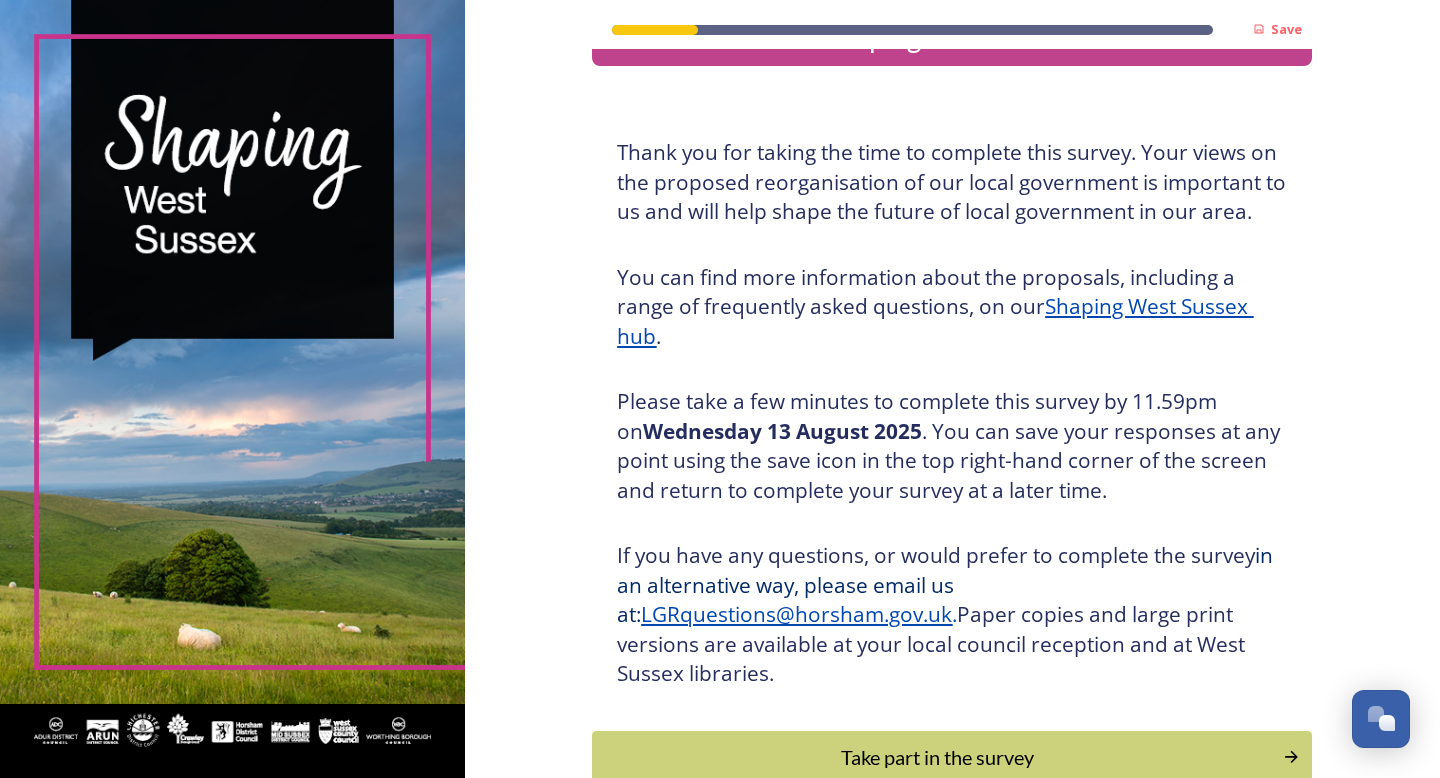 scroll, scrollTop: 63, scrollLeft: 0, axis: vertical 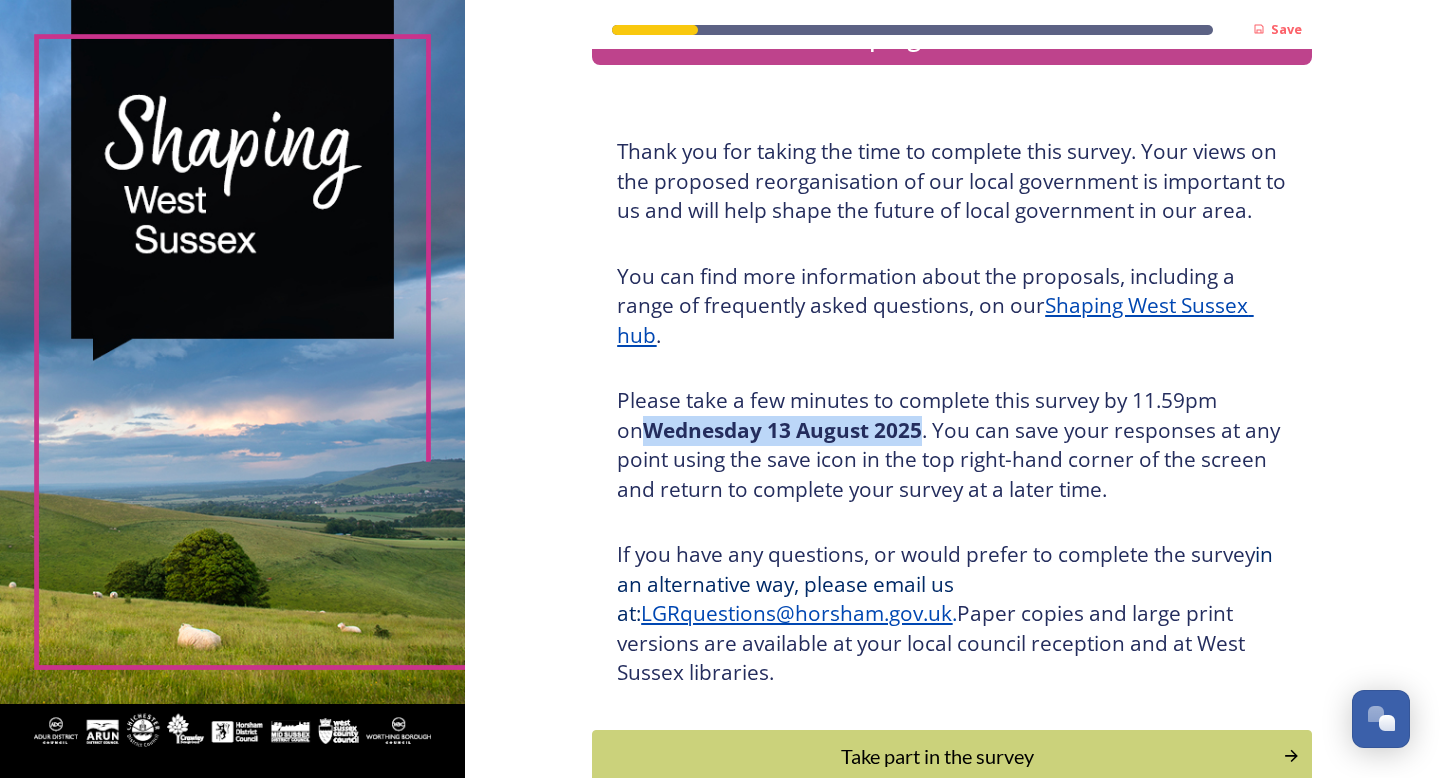 drag, startPoint x: 622, startPoint y: 430, endPoint x: 895, endPoint y: 424, distance: 273.06592 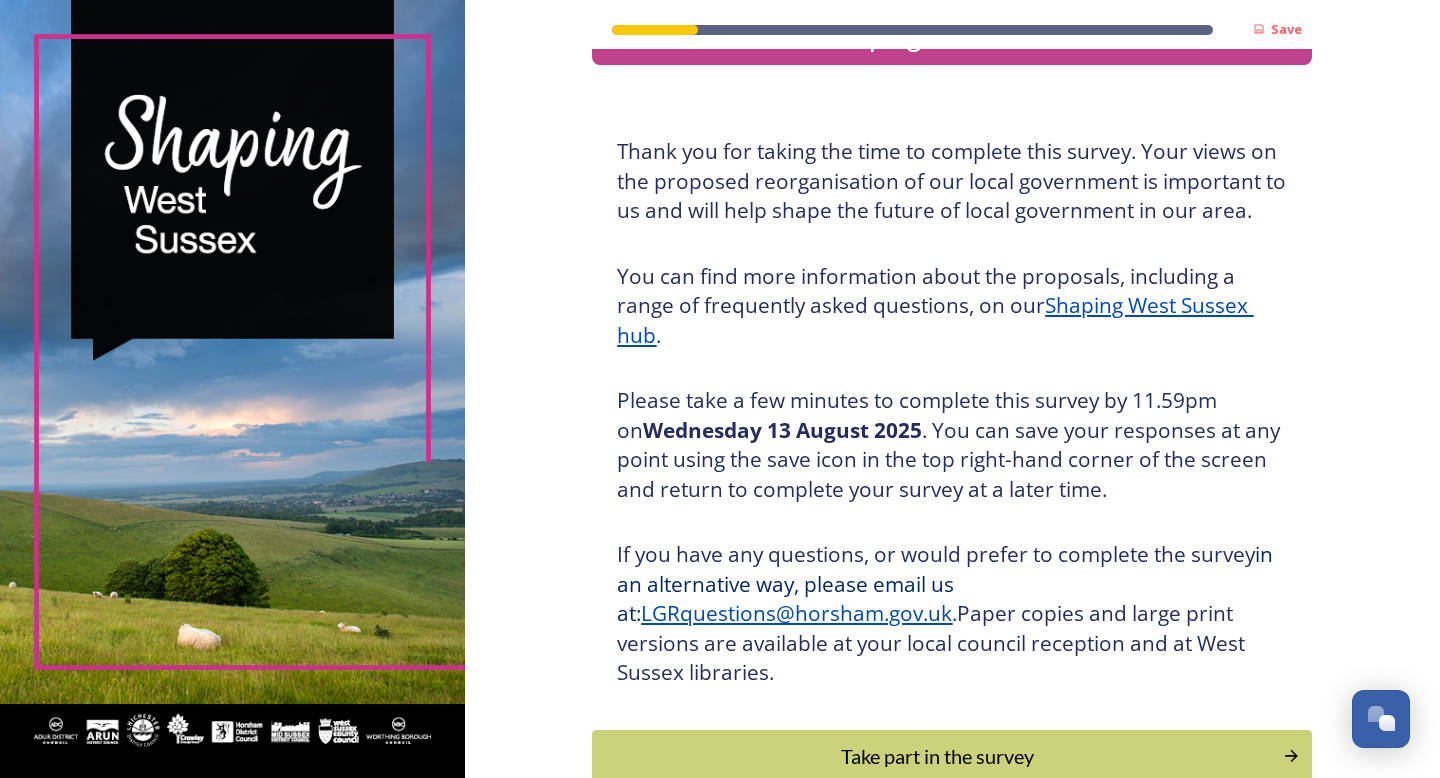 click on "Please take a few minutes to complete this survey by 11.59pm on  [DATE] . You can save your responses at any point using the save icon in the top right-hand corner of the screen and return to complete your survey at a later time." at bounding box center (952, 445) 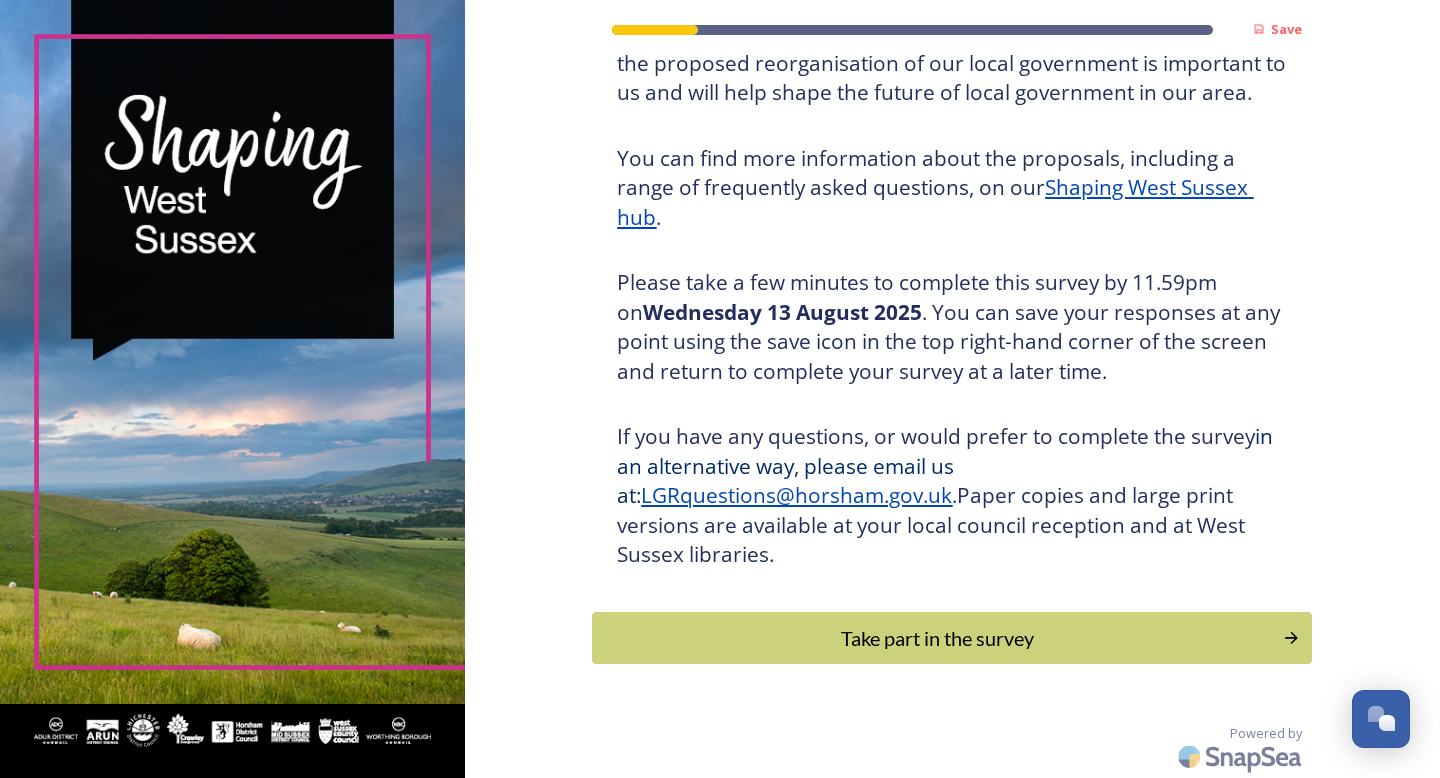 scroll, scrollTop: 0, scrollLeft: 0, axis: both 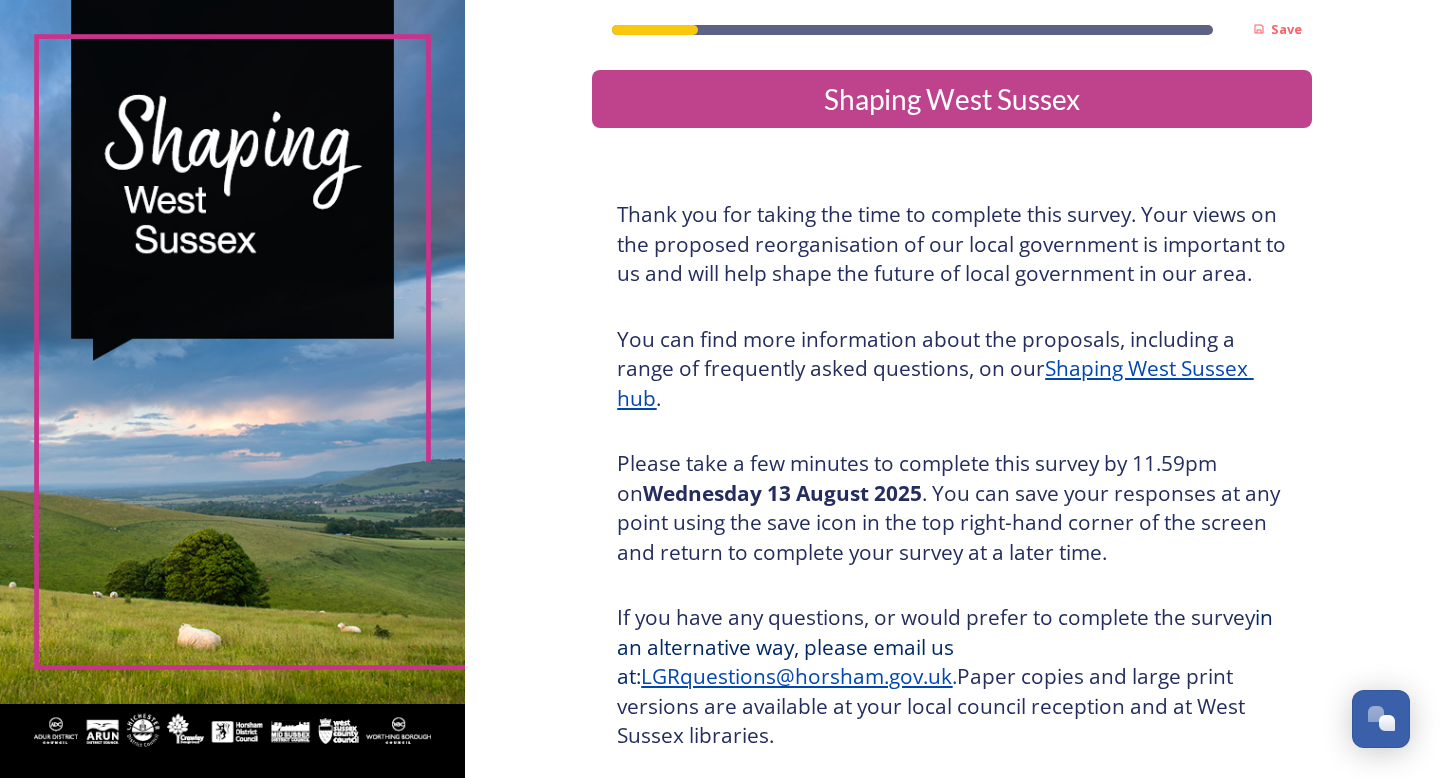 click on "You can find more information about the proposals, including a range of frequently asked questions, on our  Shaping [REGION] hub ." at bounding box center [952, 369] 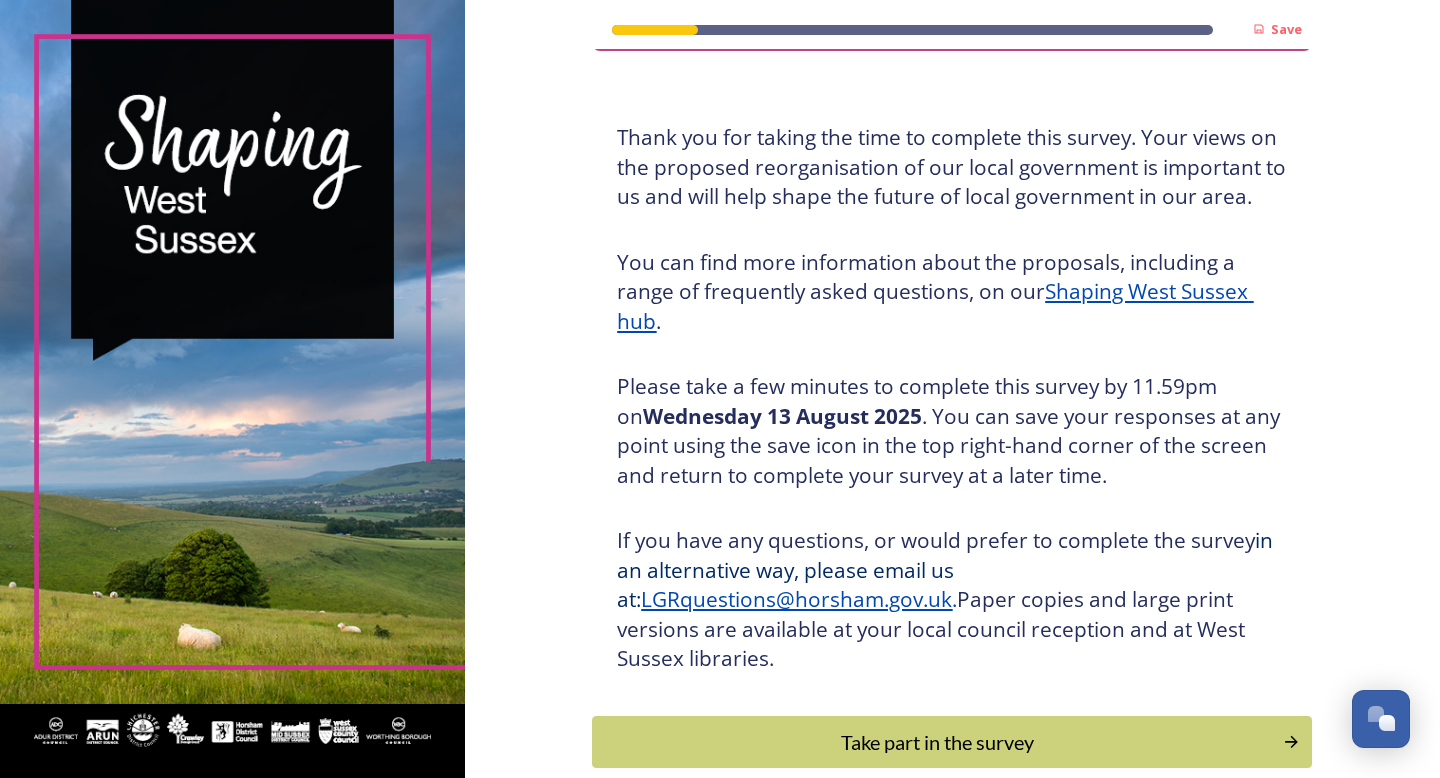 scroll, scrollTop: 181, scrollLeft: 0, axis: vertical 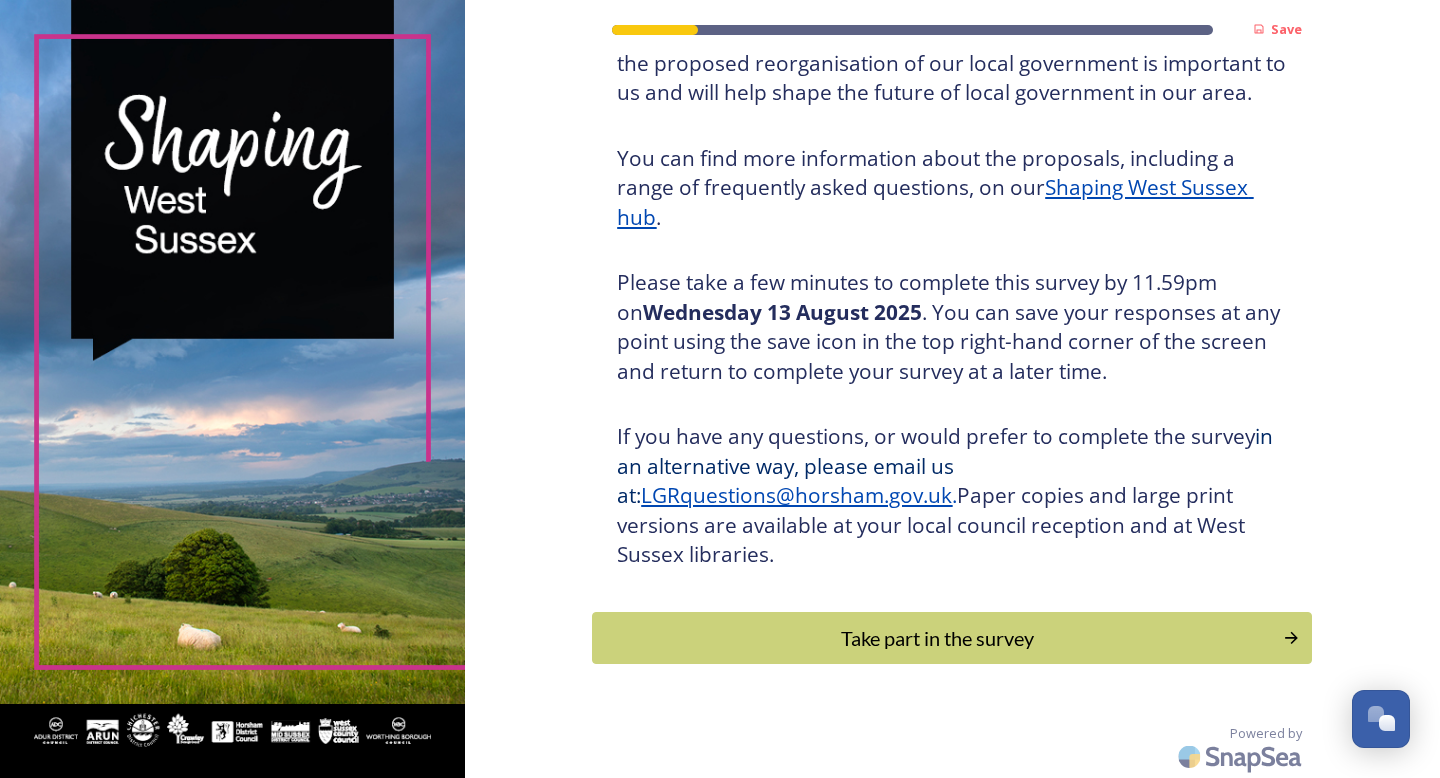 click on "Please take a few minutes to complete this survey by 11.59pm on  [DATE] . You can save your responses at any point using the save icon in the top right-hand corner of the screen and return to complete your survey at a later time." at bounding box center [952, 327] 